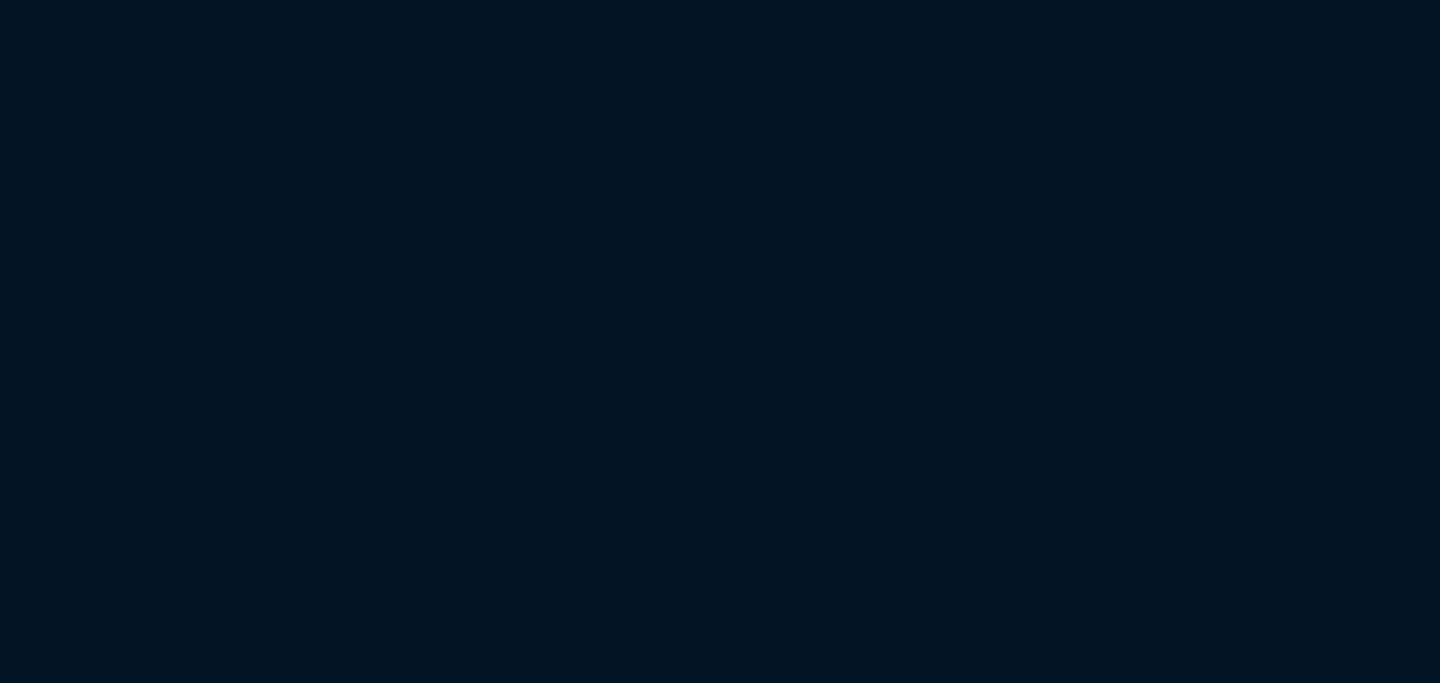 scroll, scrollTop: 0, scrollLeft: 0, axis: both 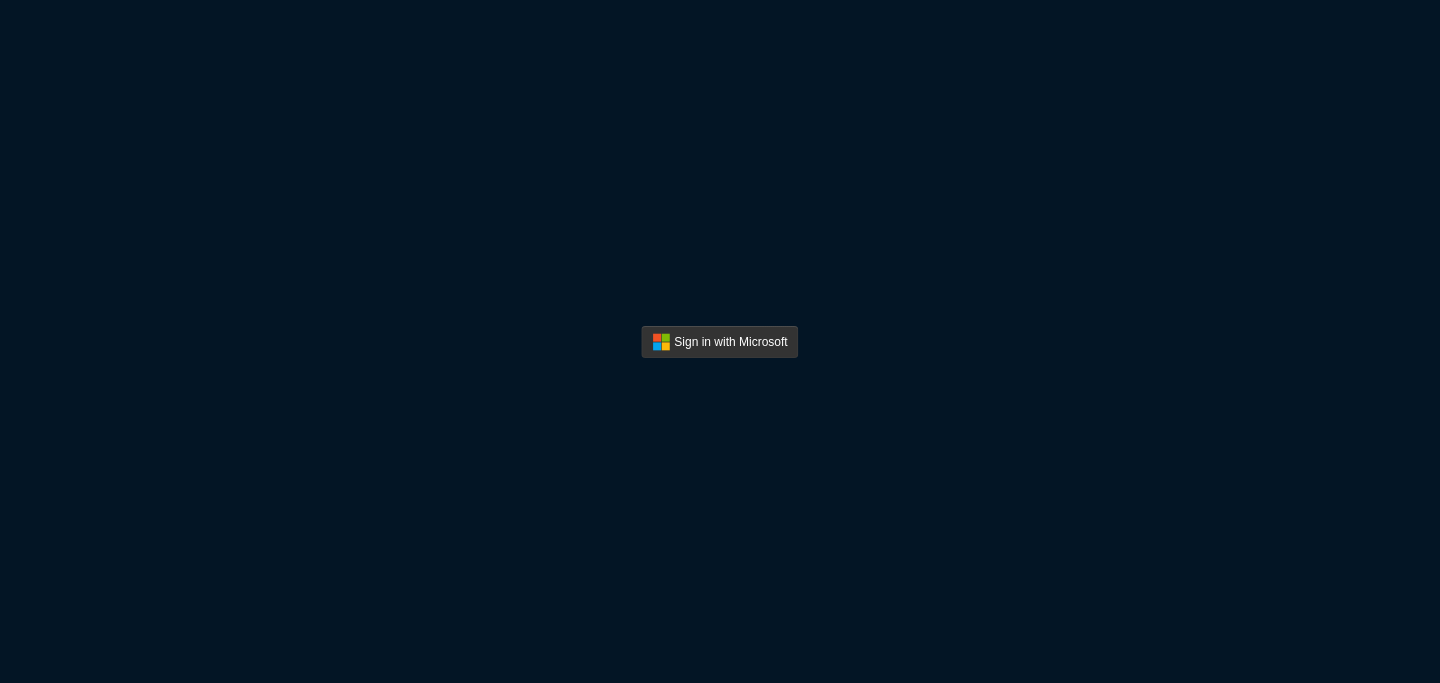 click at bounding box center [719, 342] 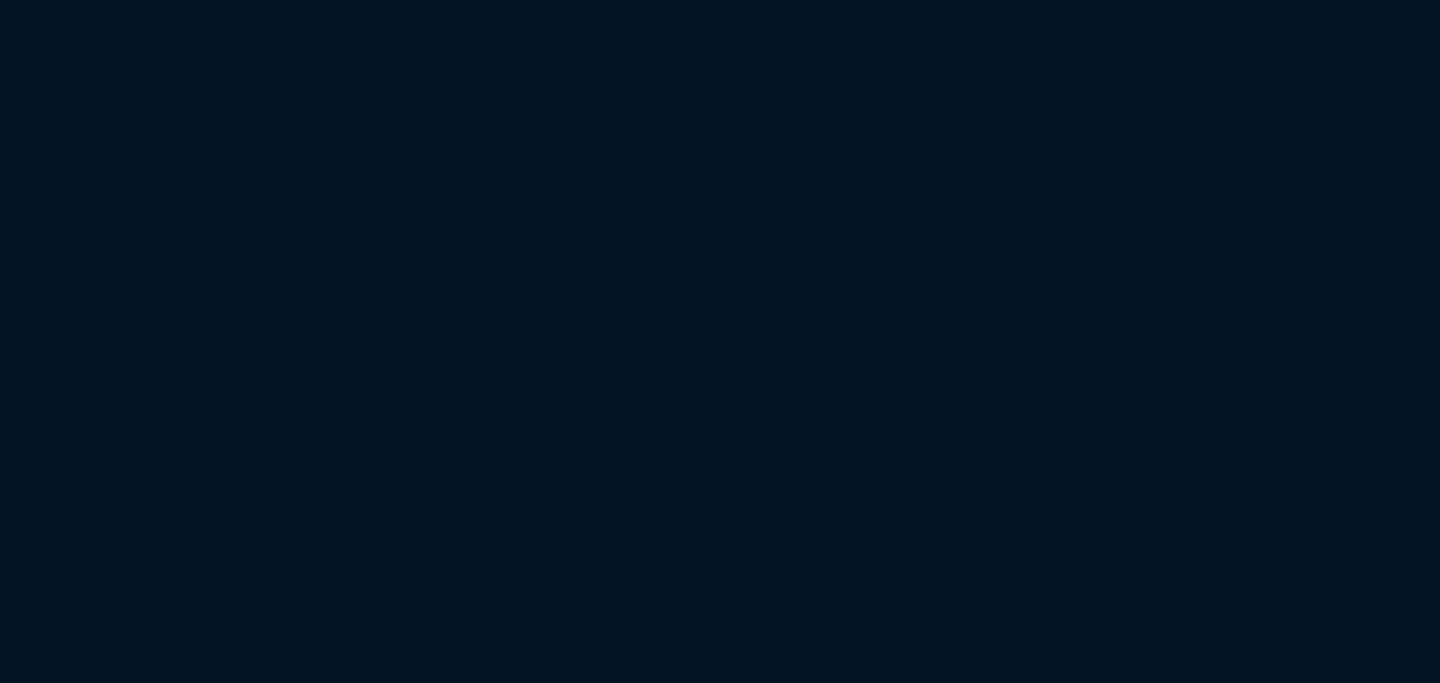 scroll, scrollTop: 0, scrollLeft: 0, axis: both 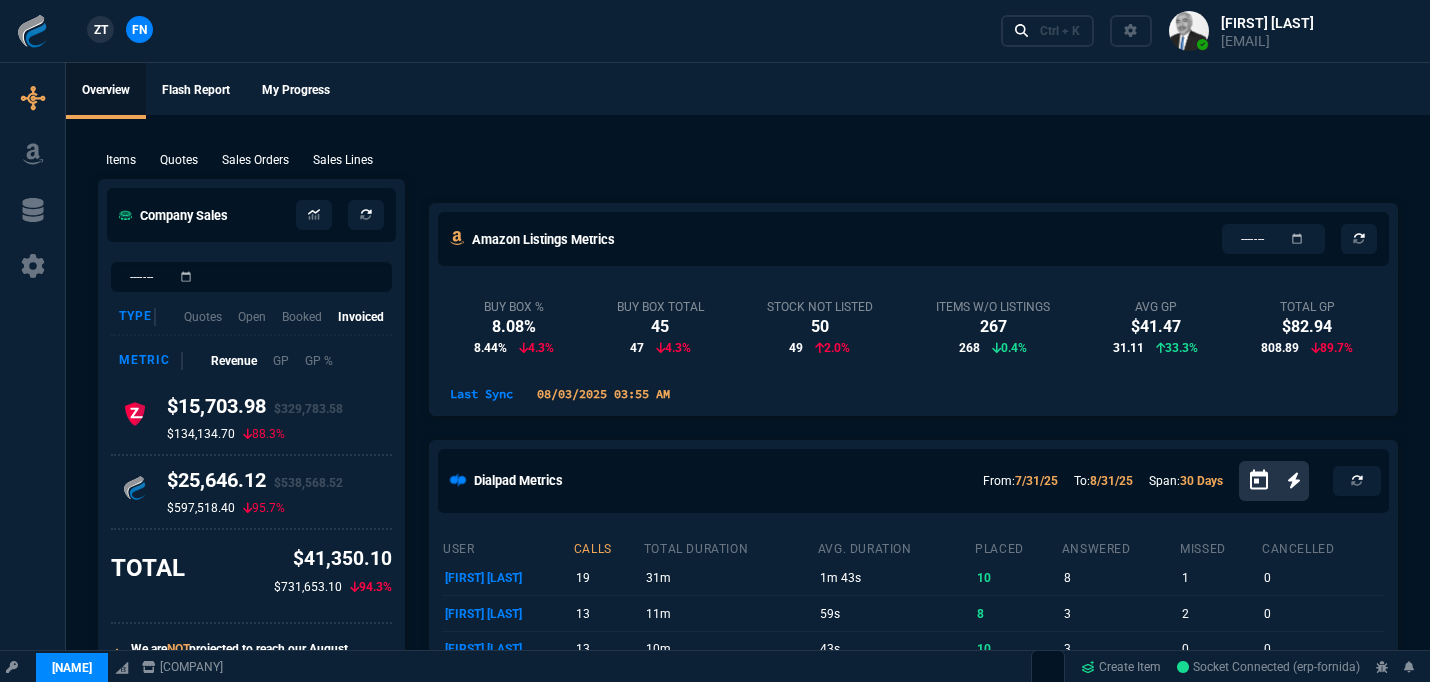 click on "Stock Not Listed 50 49  2.0%" 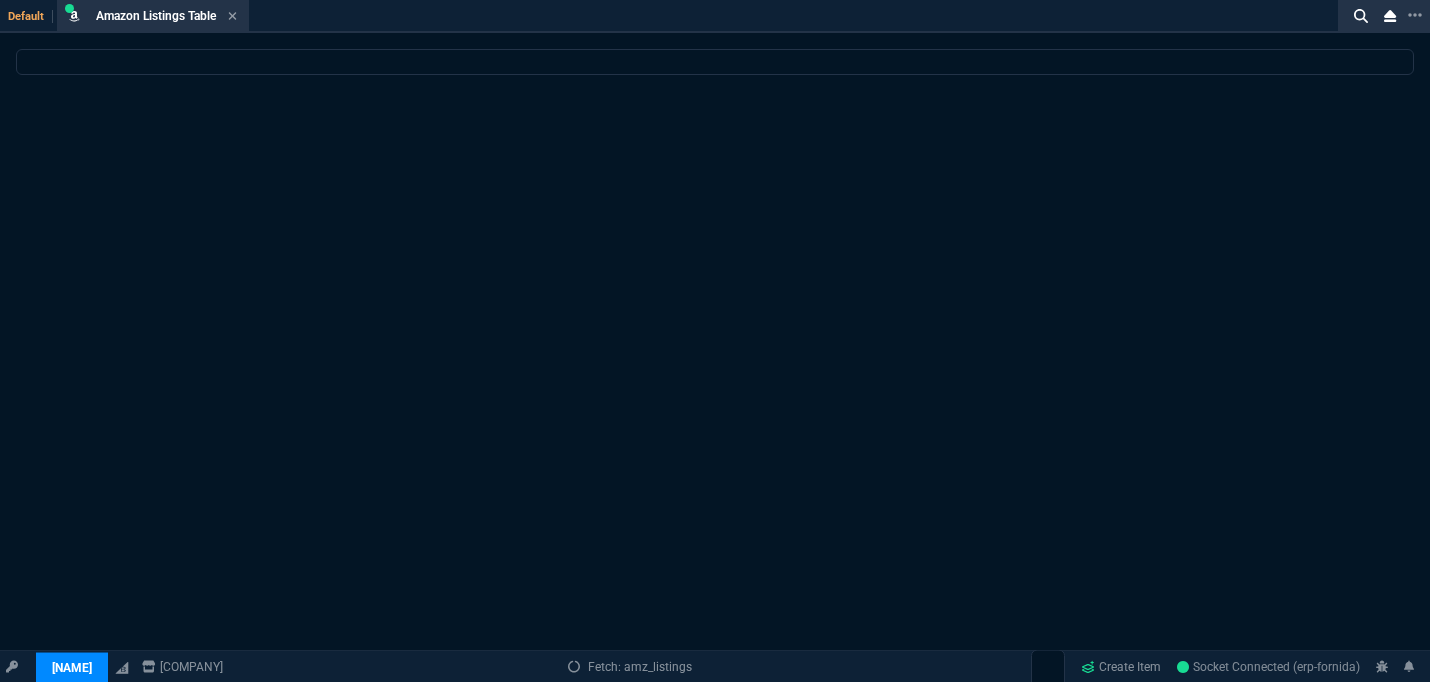 select 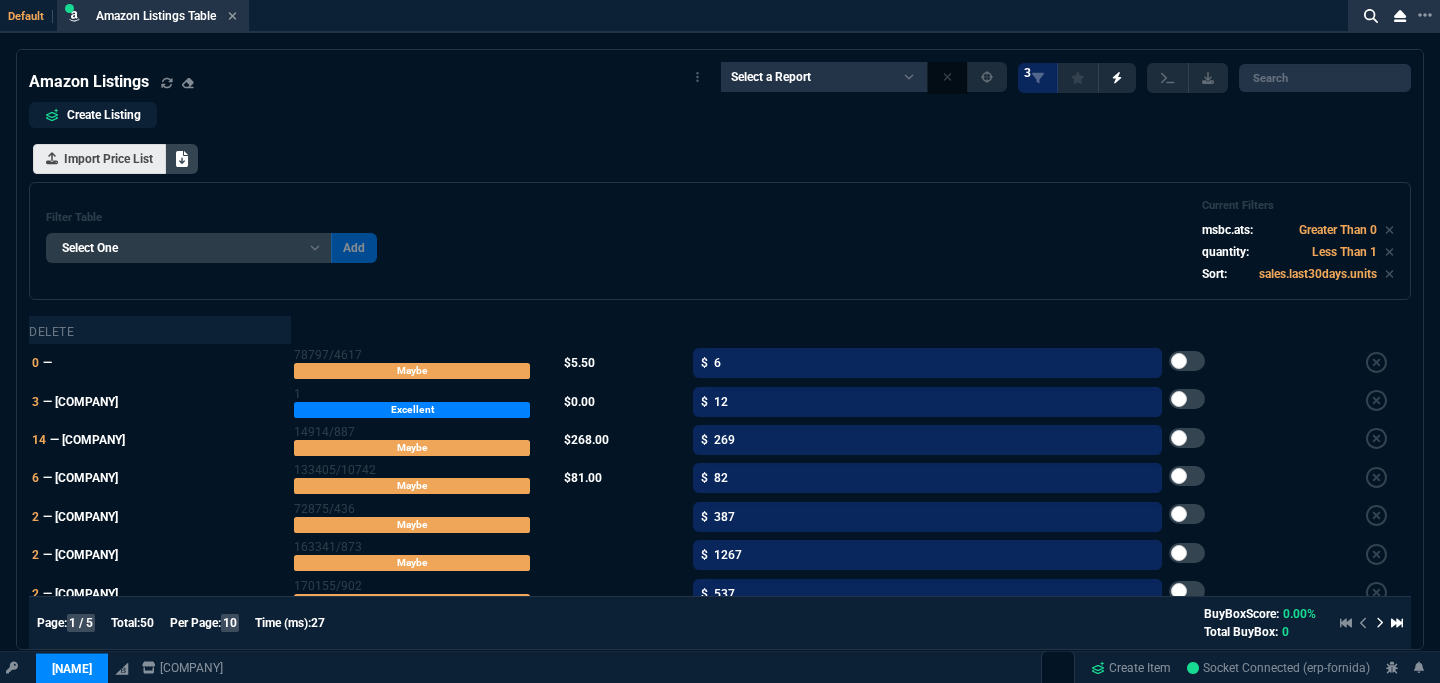 click on "Delete   Brands   ATS   0   —    78797  /   4617  Maybe  $5.50   $  6  3   — [COMPANY]   1  Excellent  $0.00   $  12  14   — [COMPANY]   14914  /   887  Maybe  $268.00   $  269  6   — [COMPANY]   133405  /   10742  Maybe  $81.00   $  82  2   — [COMPANY]   72875  /   436  Maybe     $  387  2   — [COMPANY]   163341  /   873  Maybe     $  1267  2   — [COMPANY]   170155  /   902  Maybe     $  537  2   — [COMPANY]   305137  /   1648  Maybe     $  1269  3   — [COMPANY]   293591  /   162  Good  $18.75   $  18.99  2   — [COMPANY]   86412  /   492  Maybe     $  258" at bounding box center (720, 522) 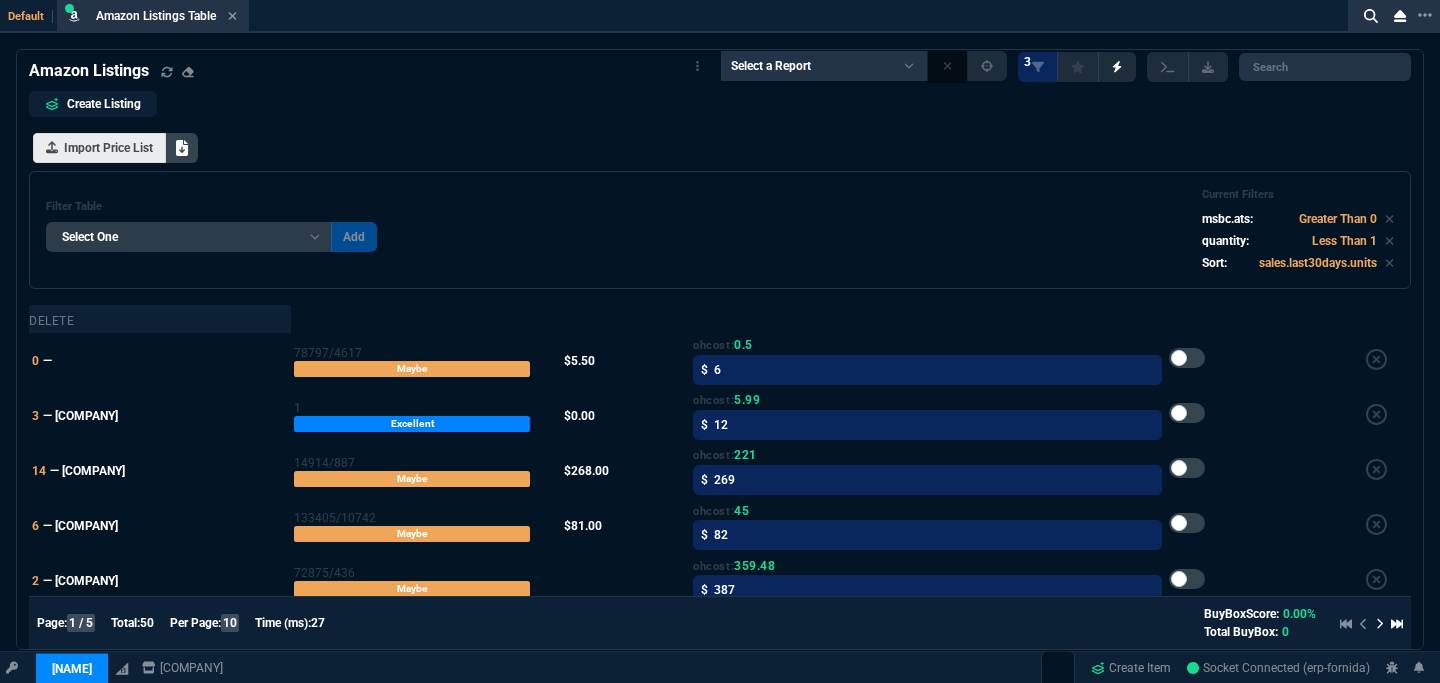 scroll, scrollTop: 0, scrollLeft: 0, axis: both 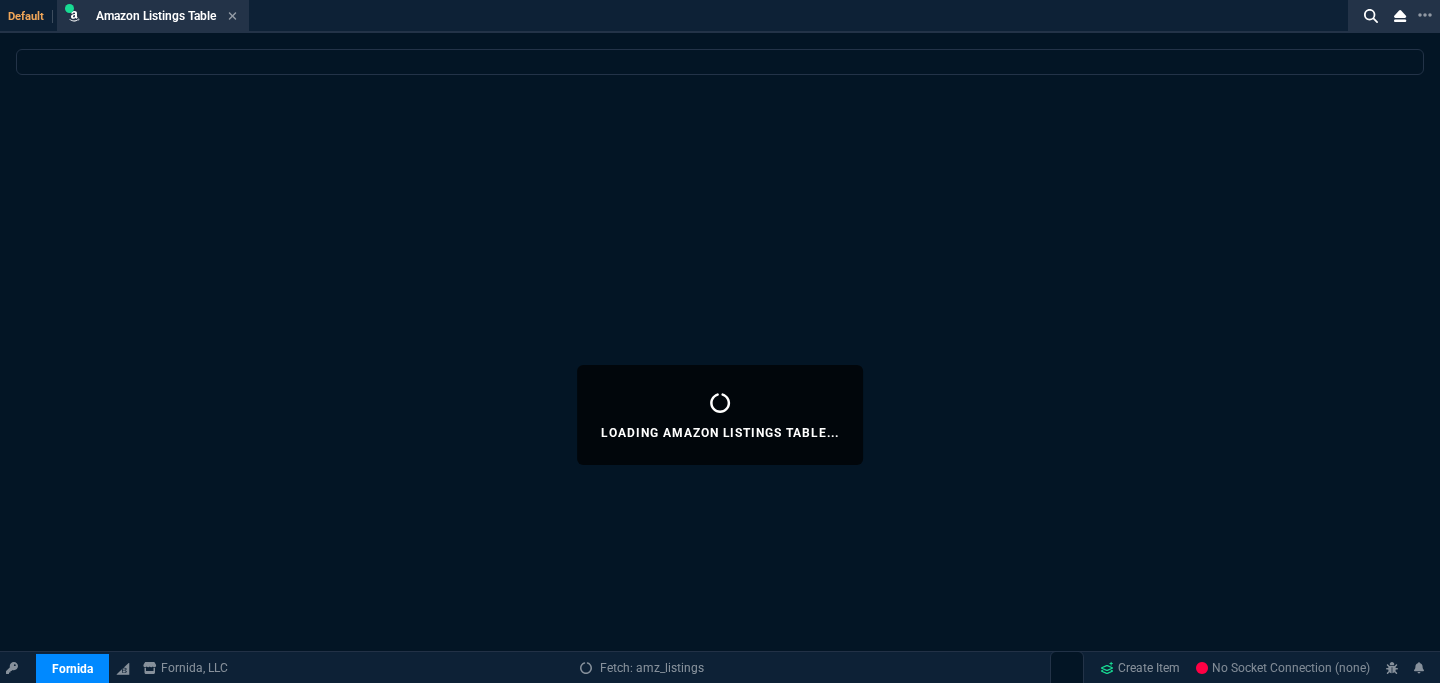 select 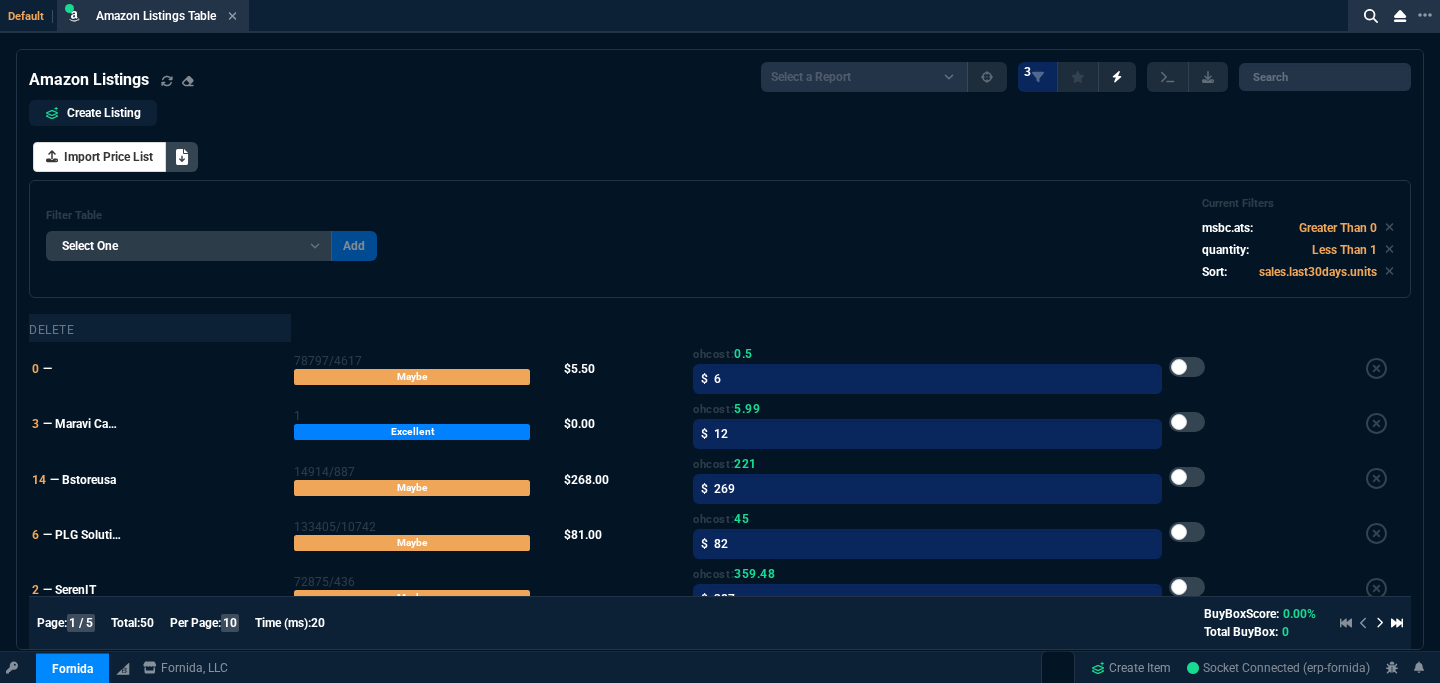 click on "Import Price List" 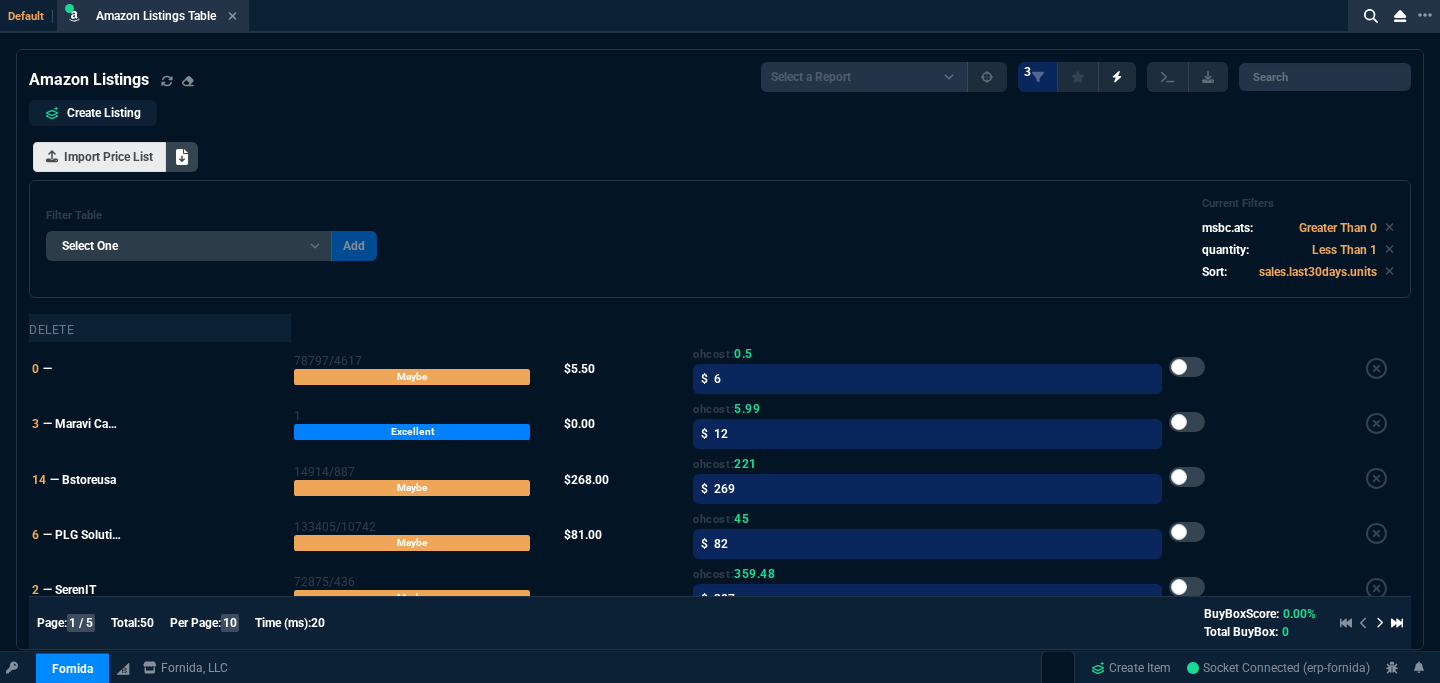 click on "Amazon Listings  Select a Report  Too Many Listed (over listed)   KVI Sept "Key Value Item"   Too Many Listed   Listed    test report   Stock not Listed   Listing not Linked to Inventory   MAP Exists   Offer count  3  Create Listing
Import Price List  Filter Table Select One Add Filter  (company)  (status) Activity () Asin (asin) ATS (msbc.ats_cp) B.Price (businessprice) Brands (attributes.Brand) BuyBox () company (company) Delete () Dev () FBA (isFba) INSYNC () Last 30 Days (sales.last30days.sales) Last 30 Days Sales (sales.last30days.sales) Last 30 Days Units (sales.last30days.units) Last Month Sales (sales.lastmonth.sales) Last Month Units (sales.lastmonth.units) Lead Gen (leadGenerator) Linked Item () Links () Listed Price (price) Listed Quantity (quantity) MAP (MAP) Mod () Month to Date Sales (sales.lastmonth.sales) Month to Date Units (sales.monthtodate.units) New/Used (condition) Notes () Offers () Rank (rank) Sku (sku) Sync () Top (isBuyBoxWinner) watch () Add Current Filters msbc.ats: quantity: /" at bounding box center (720, 508) 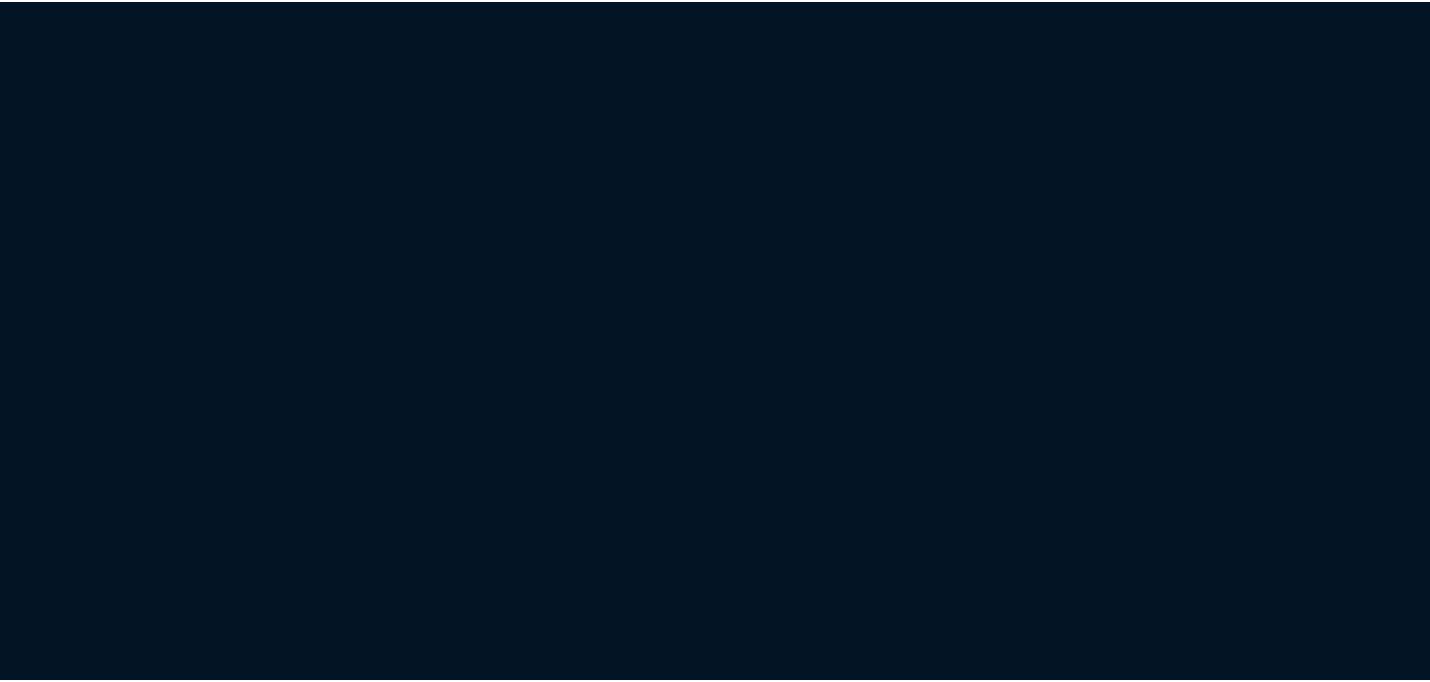 scroll, scrollTop: 0, scrollLeft: 0, axis: both 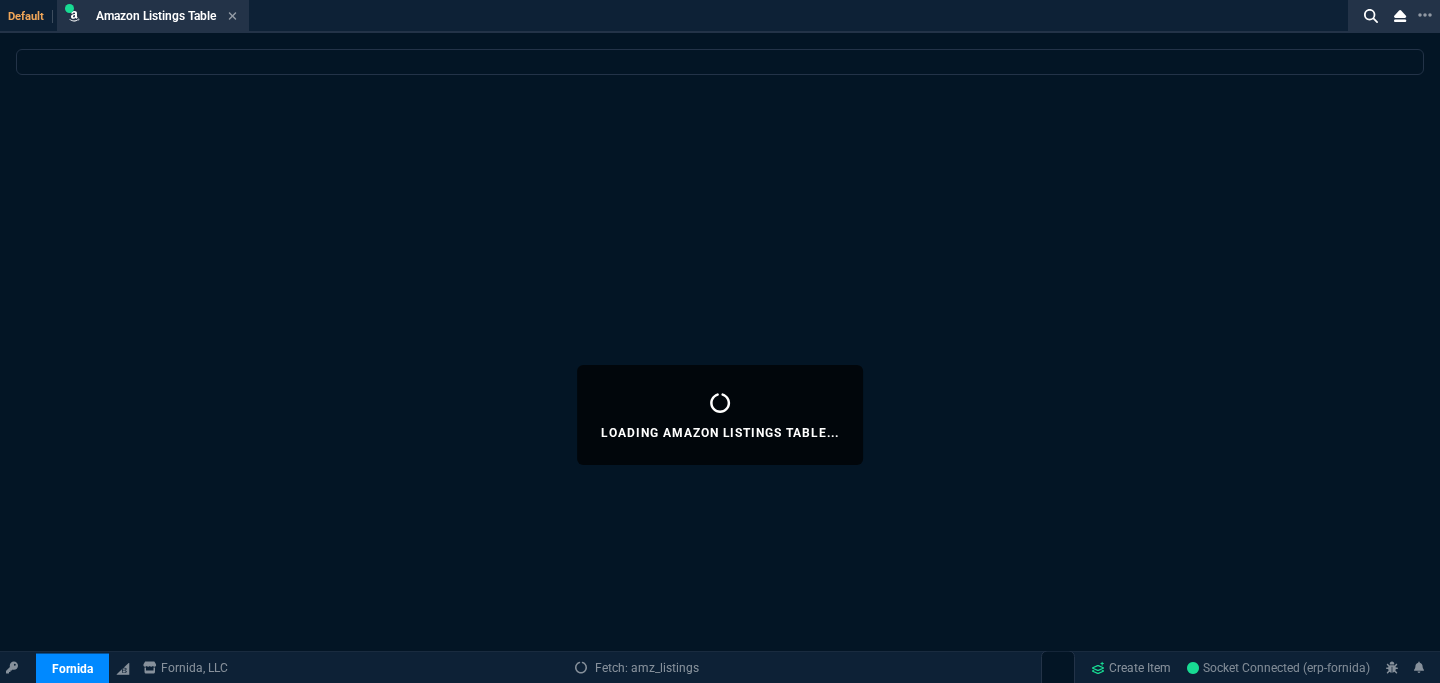 select 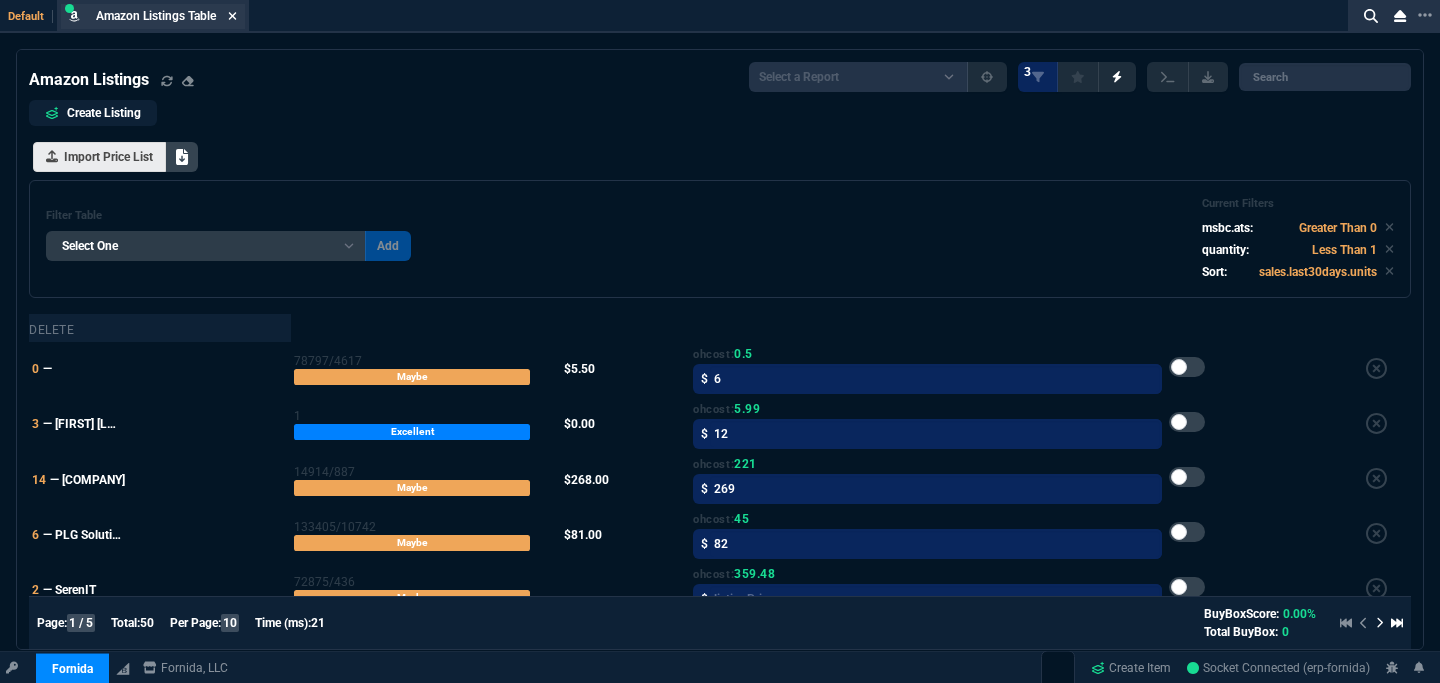 click 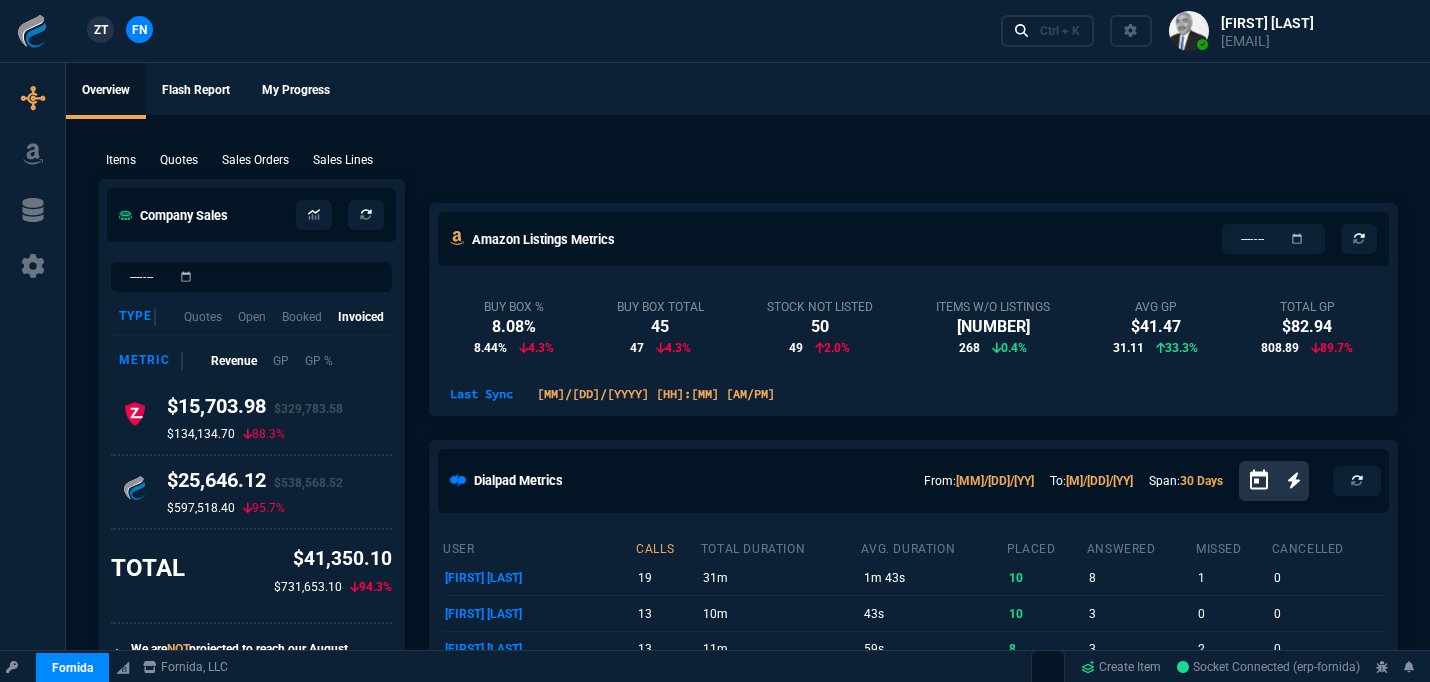 click on "Items Quotes Sales Orders Sales Lines Add Link  Company Sales  [MM]-[YYYY] Type Quotes Open Booked Invoiced Metric Revenue GP GP %  $15,703.98  $329,783.58  $134,134.70   88.3%   $25,646.12  $538,568.52  $597,518.40   95.7%  TOTAL $41,350.10 $731,653.10  94.3%   We are  NOT  projected to reach our August invoiced revenue goal. Click here for inspiration!  August Goal Current Revenue $41,350.10  Month Close Projection $868,352.10  Aug Revenue Goal $1,100,000.00  Ship Days Remaining 20/21  Delta $1,058,649.90  Projected Delta $231,647.90  Day Revenue Goal $52,932.49  Progress Meter  $1,100,000.00   $868,352.10   $41,350.10  Today's Wins Booked Count 0  Booked Revenue   ZT Revenue   FN Revenue   Announcement Inbound WD19S180W  Sales Team,500x WD19S180S is expected to land 3/7/2023 at $135 Cost be... 2 Y NEW Features press ctrl+shift+r when using the dash next. Changes include.Reliable ... 2 Y Hard Refresh Required press ctrl+shift+r when using the dash next. There are a ton of improv... 2 Y Collections Items MAP 8" 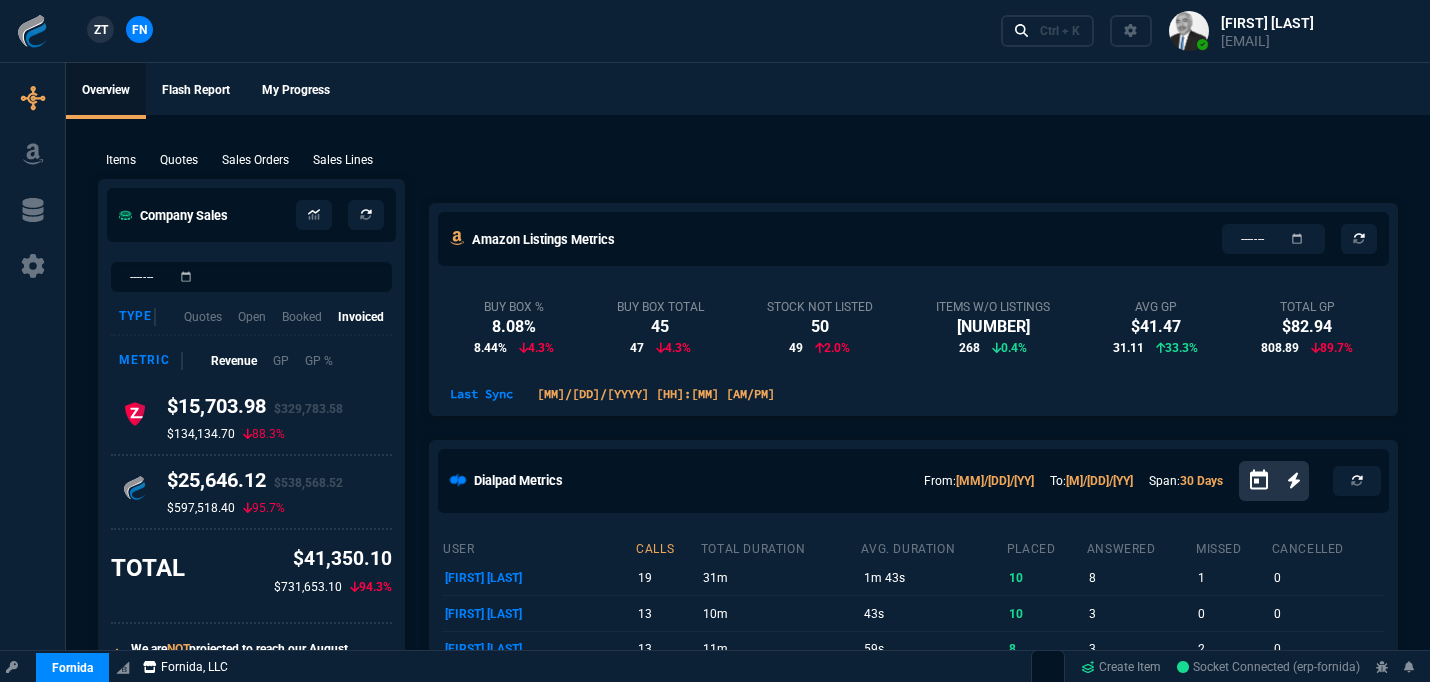 click on "Fornida, LLC" at bounding box center (185, 667) 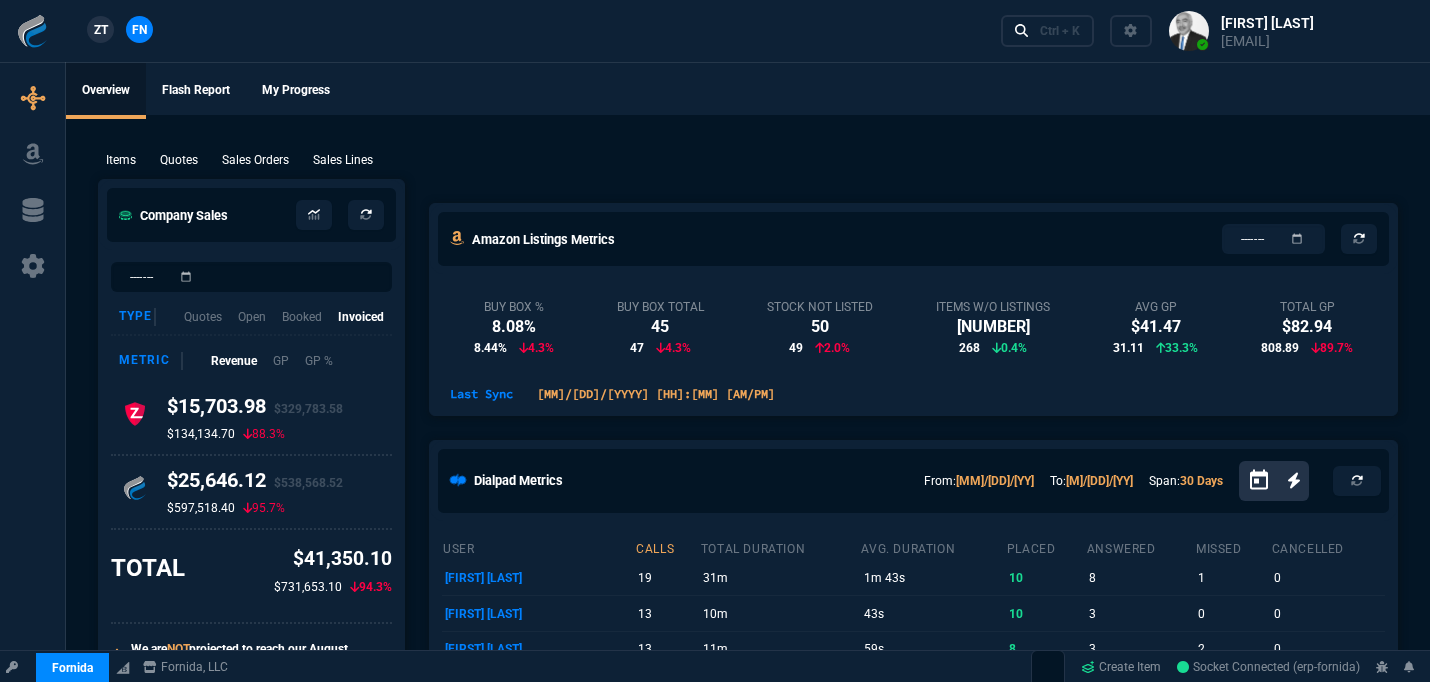 click on "Items Quotes Sales Orders Sales Lines Add Link  Company Sales  [MM]-[YYYY] Type Quotes Open Booked Invoiced Metric Revenue GP GP %  $15,703.98  $329,783.58  $134,134.70   88.3%   $25,646.12  $538,568.52  $597,518.40   95.7%  TOTAL $41,350.10 $731,653.10  94.3%   We are  NOT  projected to reach our August invoiced revenue goal. Click here for inspiration!  August Goal Current Revenue $41,350.10  Month Close Projection $868,352.10  Aug Revenue Goal $1,100,000.00  Ship Days Remaining 20/21  Delta $1,058,649.90  Projected Delta $231,647.90  Day Revenue Goal $52,932.49  Progress Meter  $1,100,000.00   $868,352.10   $41,350.10  Today's Wins Booked Count 0  Booked Revenue   ZT Revenue   FN Revenue   Announcement Inbound WD19S180W  Sales Team,500x WD19S180S is expected to land 3/7/2023 at $135 Cost be... 2 Y NEW Features press ctrl+shift+r when using the dash next. Changes include.Reliable ... 2 Y Hard Refresh Required press ctrl+shift+r when using the dash next. There are a ton of improv... 2 Y Collections Items MAP 8" 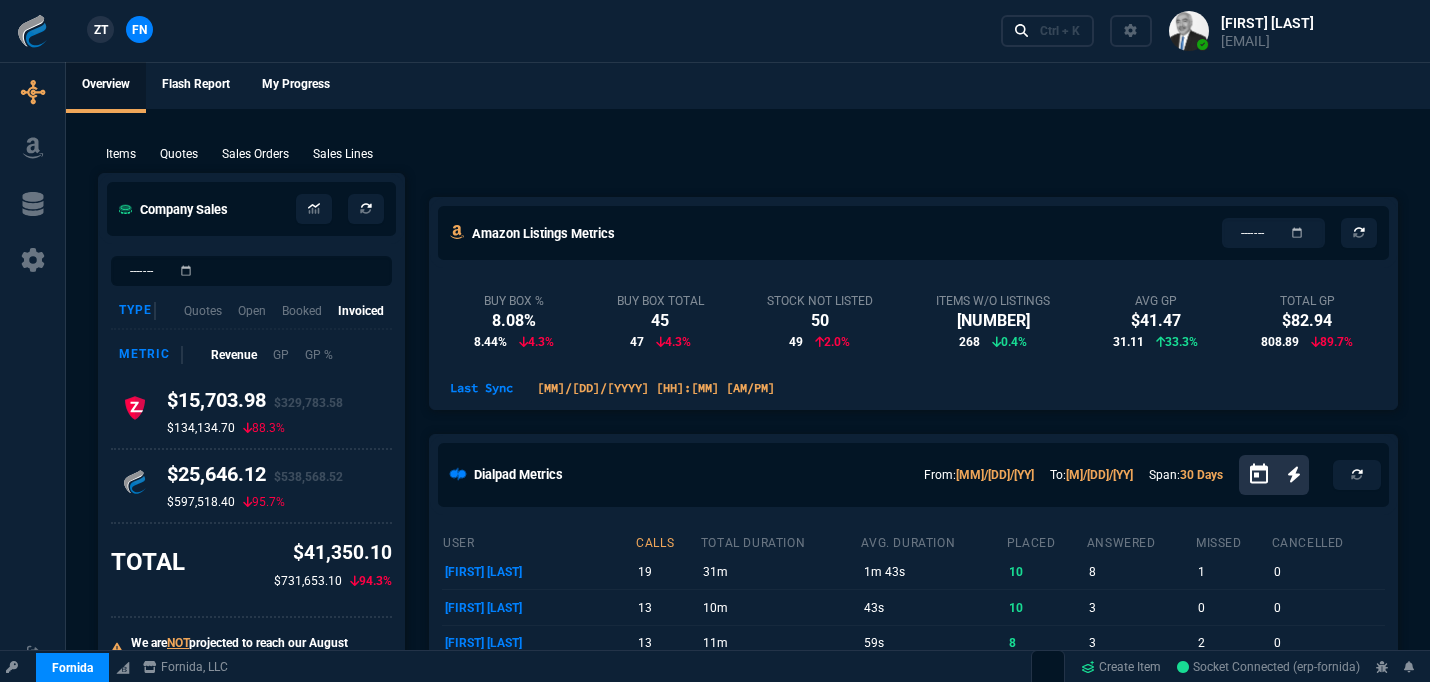 scroll, scrollTop: 0, scrollLeft: 0, axis: both 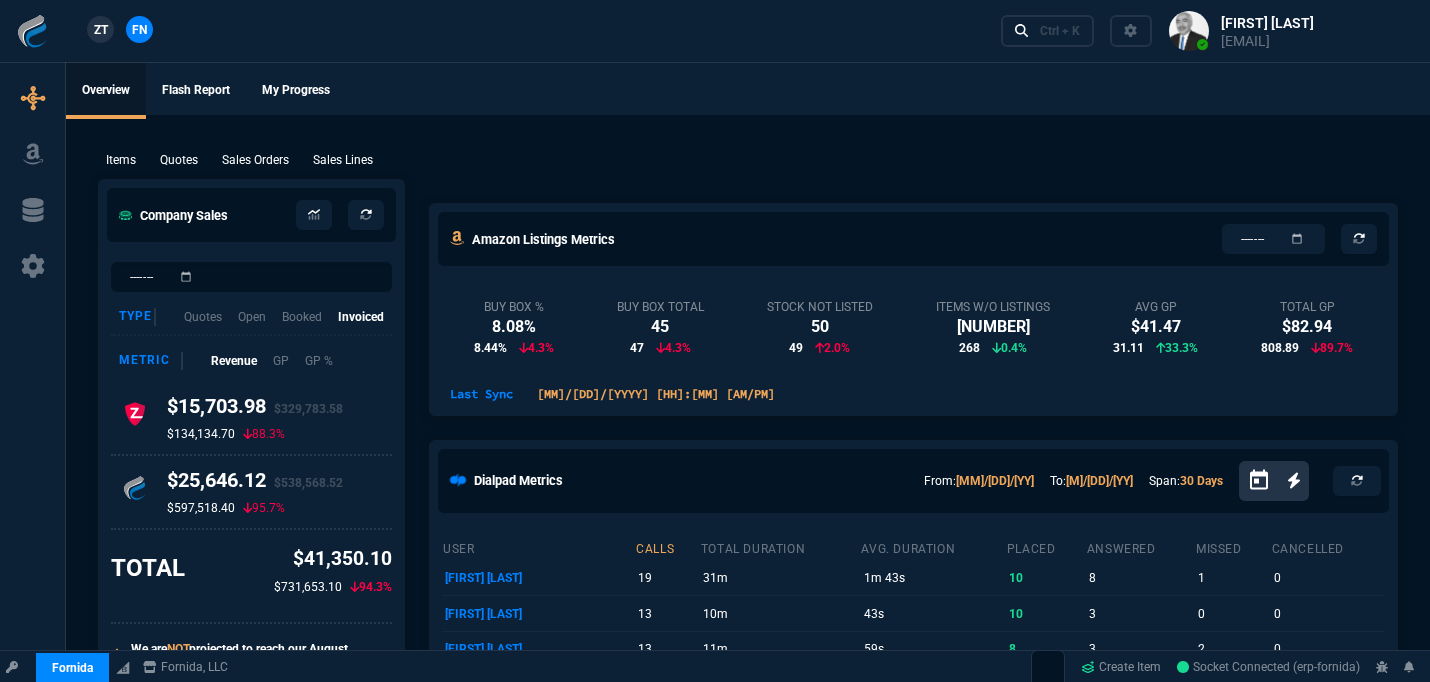 click at bounding box center (32, 31) 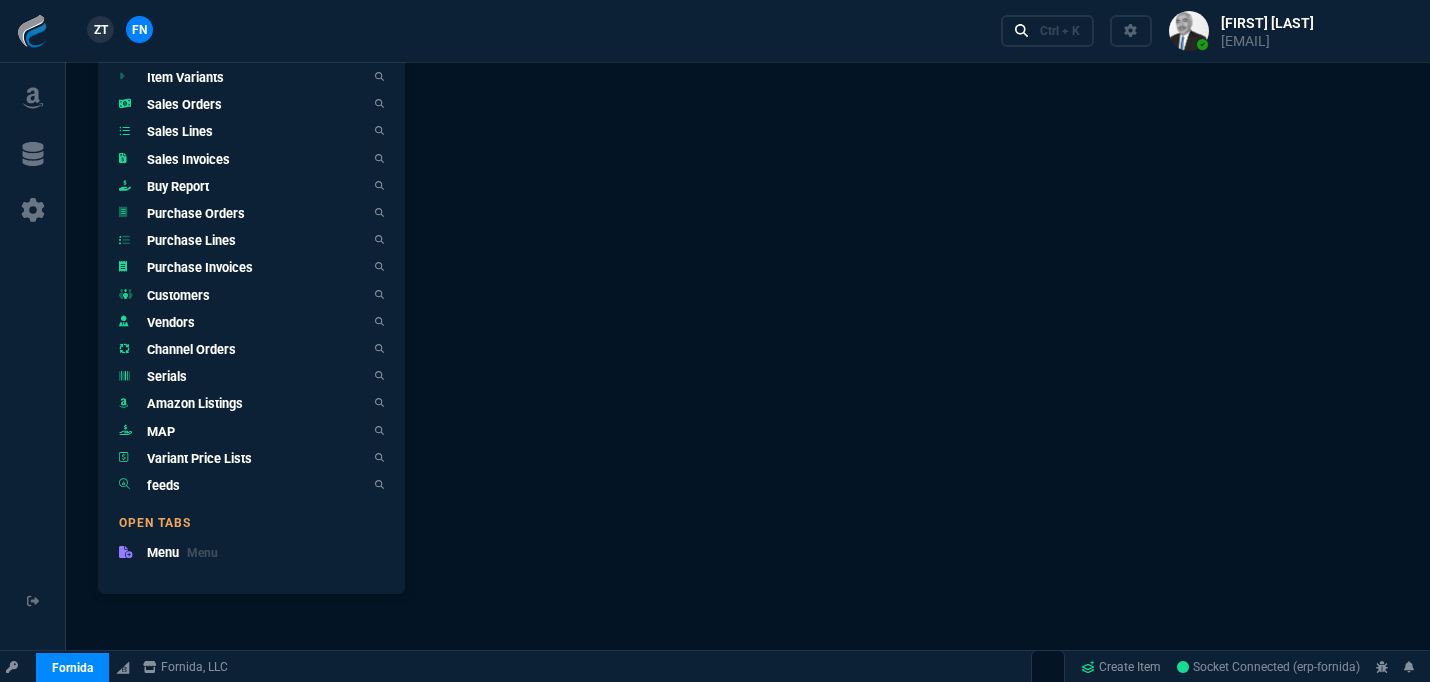scroll, scrollTop: 1483, scrollLeft: 0, axis: vertical 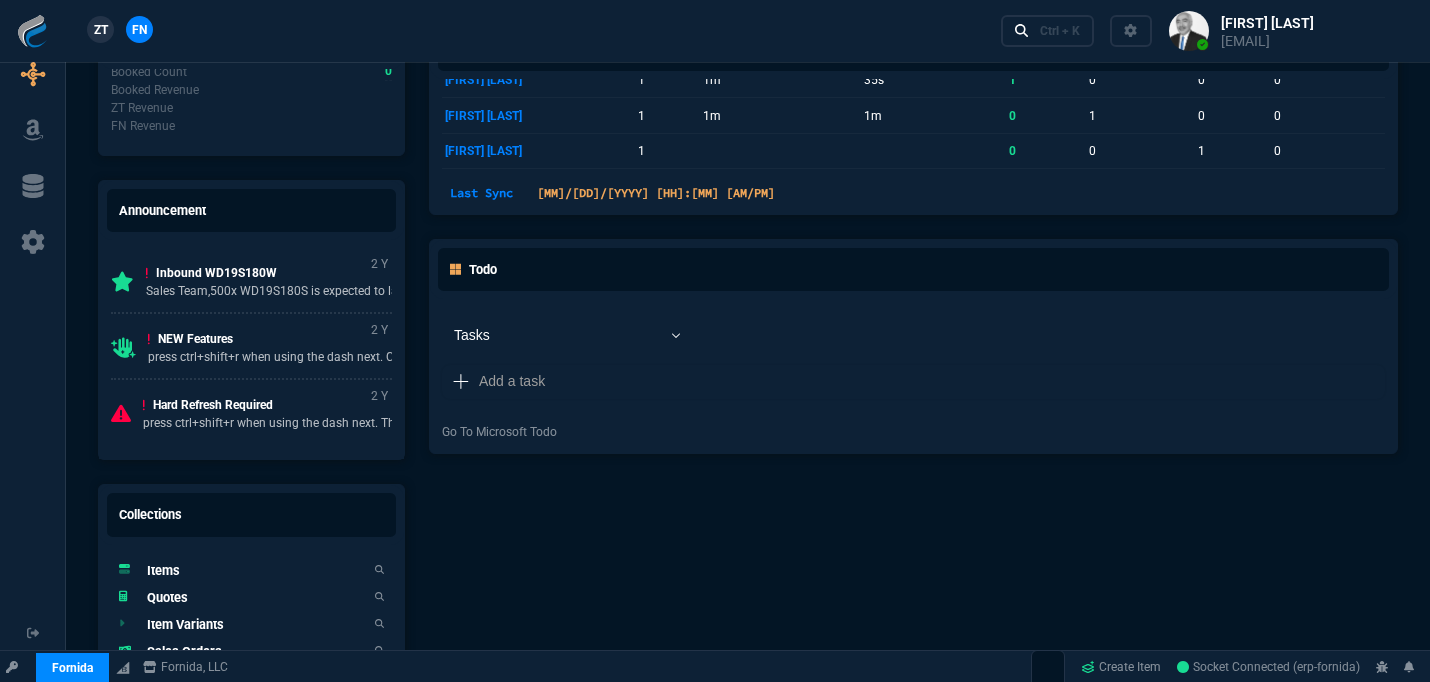 click on "Items Quotes Sales Orders Sales Lines Add Link  Company Sales  [MM]-[YYYY] Type Quotes Open Booked Invoiced Metric Revenue GP GP %  $15,703.98  $329,783.58  $134,134.70   88.3%   $25,646.12  $538,568.52  $597,518.40   95.7%  TOTAL $41,350.10 $731,653.10  94.3%   We are  NOT  projected to reach our August invoiced revenue goal. Click here for inspiration!  August Goal Current Revenue $41,350.10  Month Close Projection $868,352.10  Aug Revenue Goal $1,100,000.00  Ship Days Remaining 20/21  Delta $1,058,649.90  Projected Delta $231,647.90  Day Revenue Goal $52,932.49  Progress Meter  $1,100,000.00   $868,352.10   $41,350.10  Today's Wins Booked Count 0  Booked Revenue   ZT Revenue   FN Revenue   Announcement Inbound WD19S180W  Sales Team,500x WD19S180S is expected to land 3/7/2023 at $135 Cost be... 2 Y NEW Features press ctrl+shift+r when using the dash next. Changes include.Reliable ... 2 Y Hard Refresh Required press ctrl+shift+r when using the dash next. There are a ton of improv... 2 Y Collections Items MAP 8" 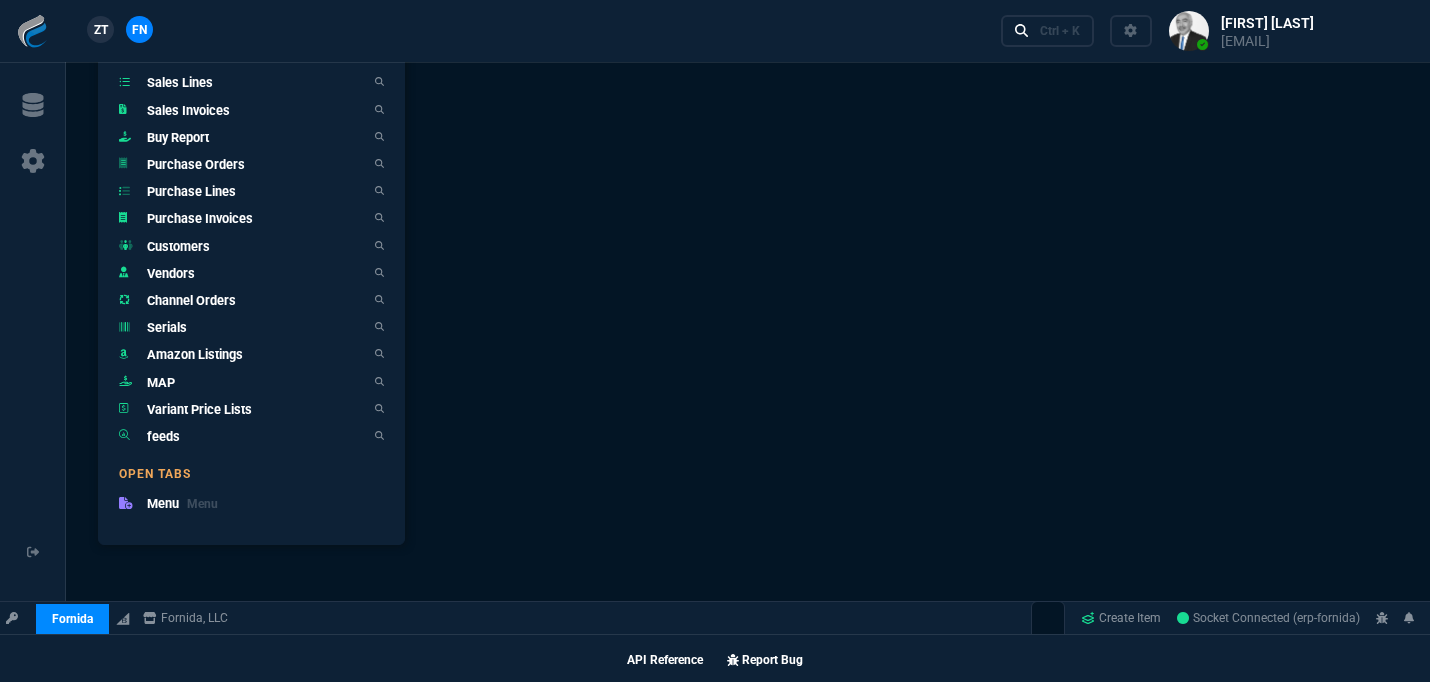 scroll, scrollTop: 887, scrollLeft: 0, axis: vertical 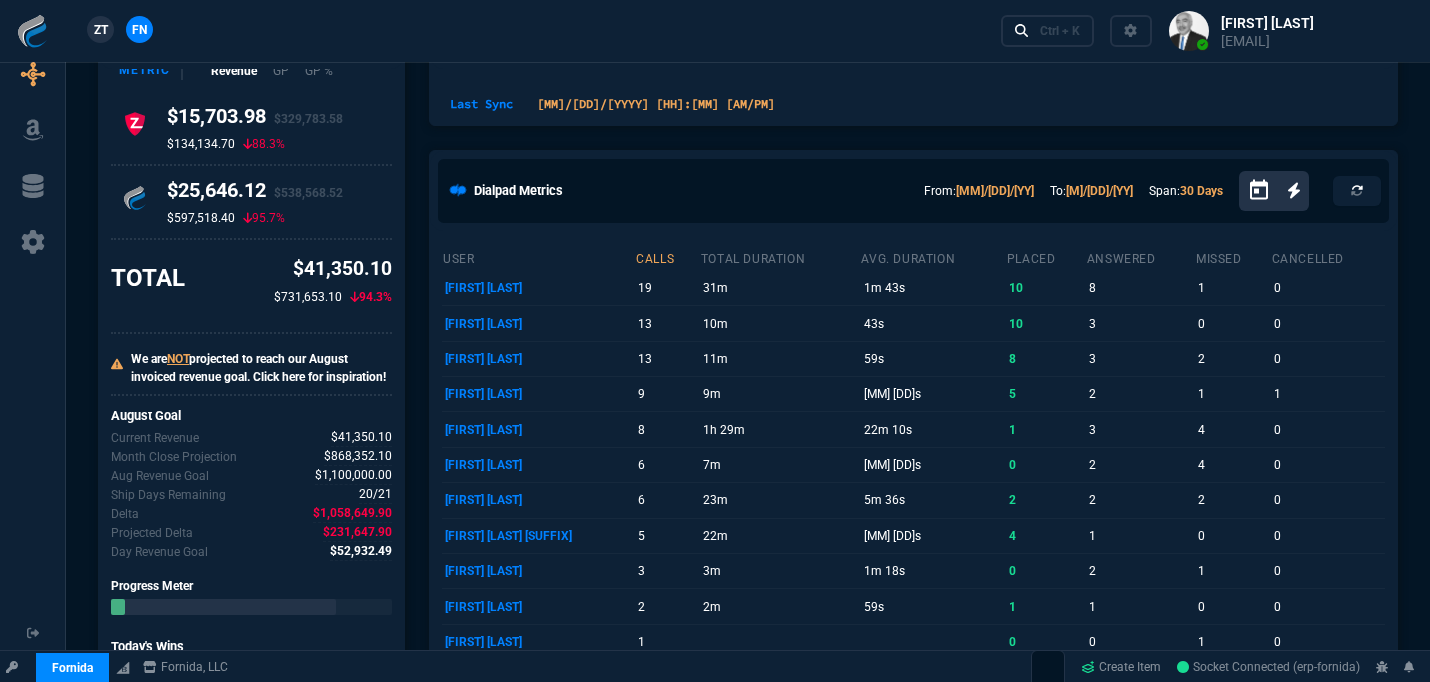click at bounding box center [1279, 31] 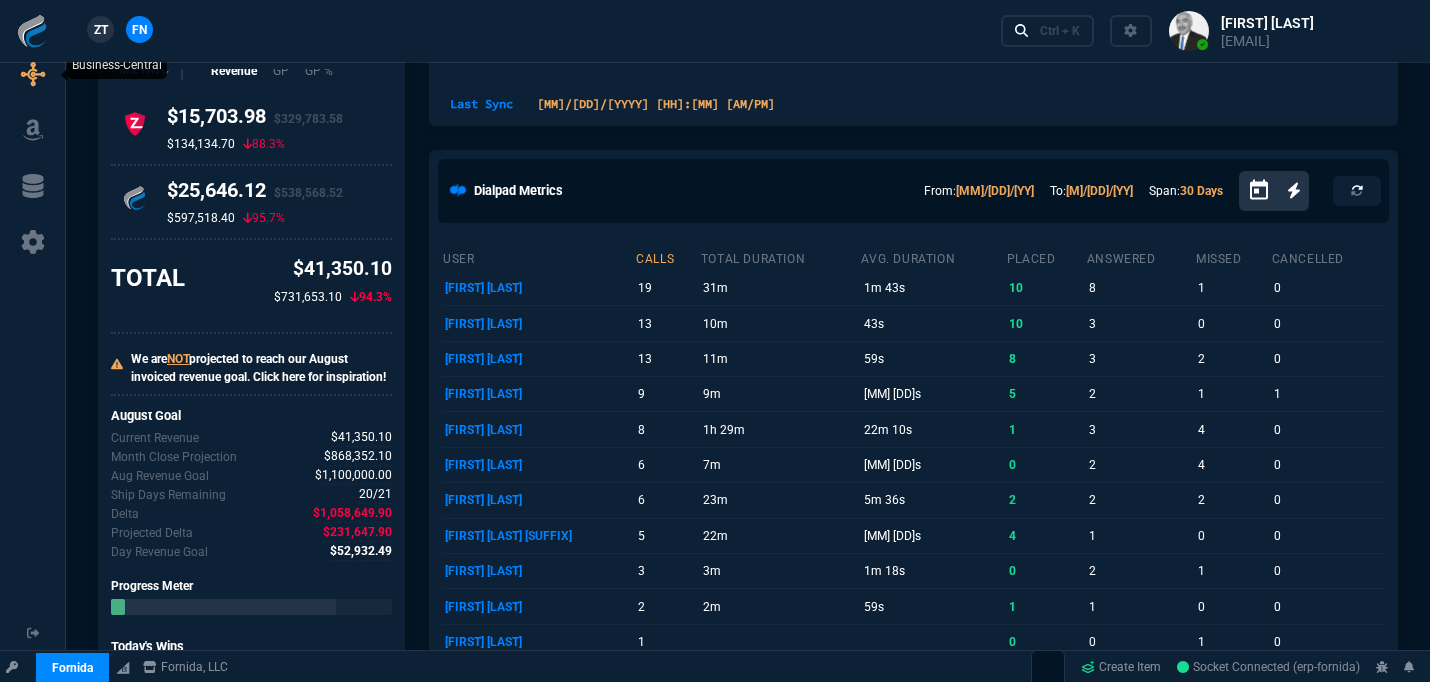 click at bounding box center (33, 74) 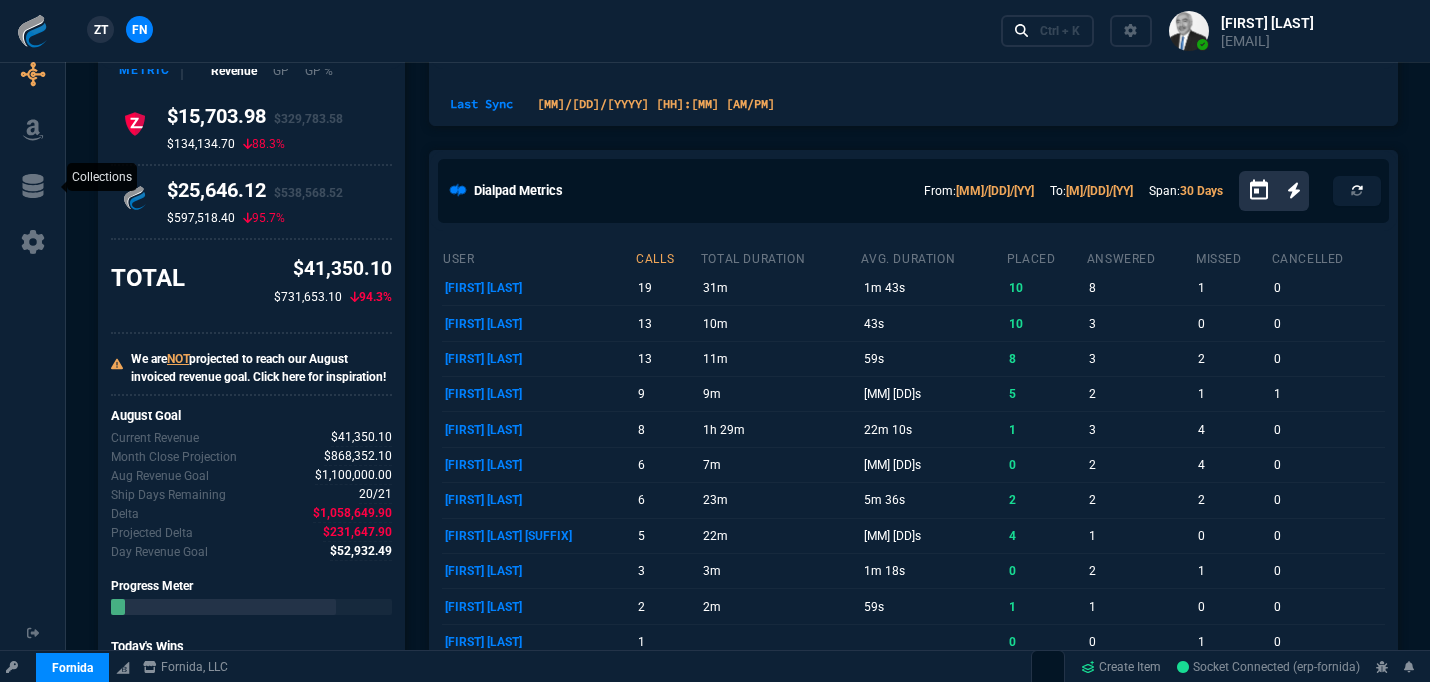 click 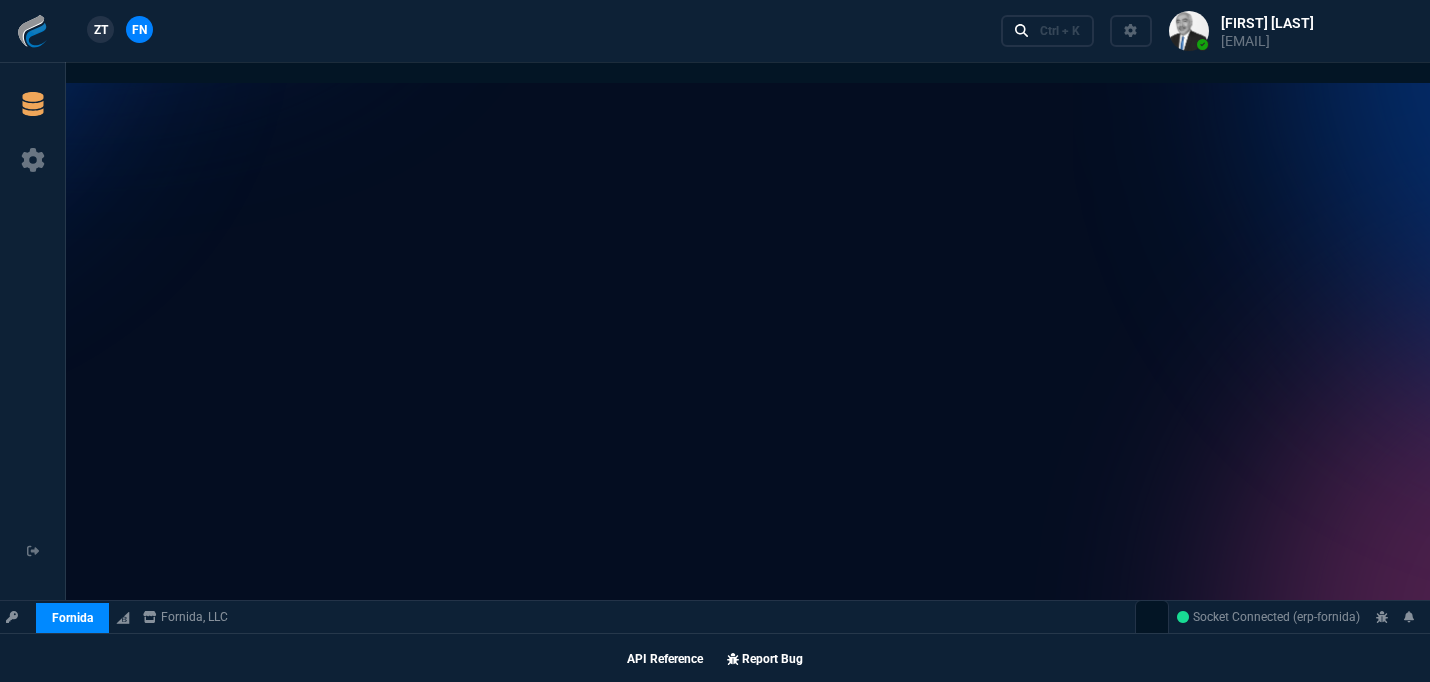 scroll, scrollTop: 107, scrollLeft: 0, axis: vertical 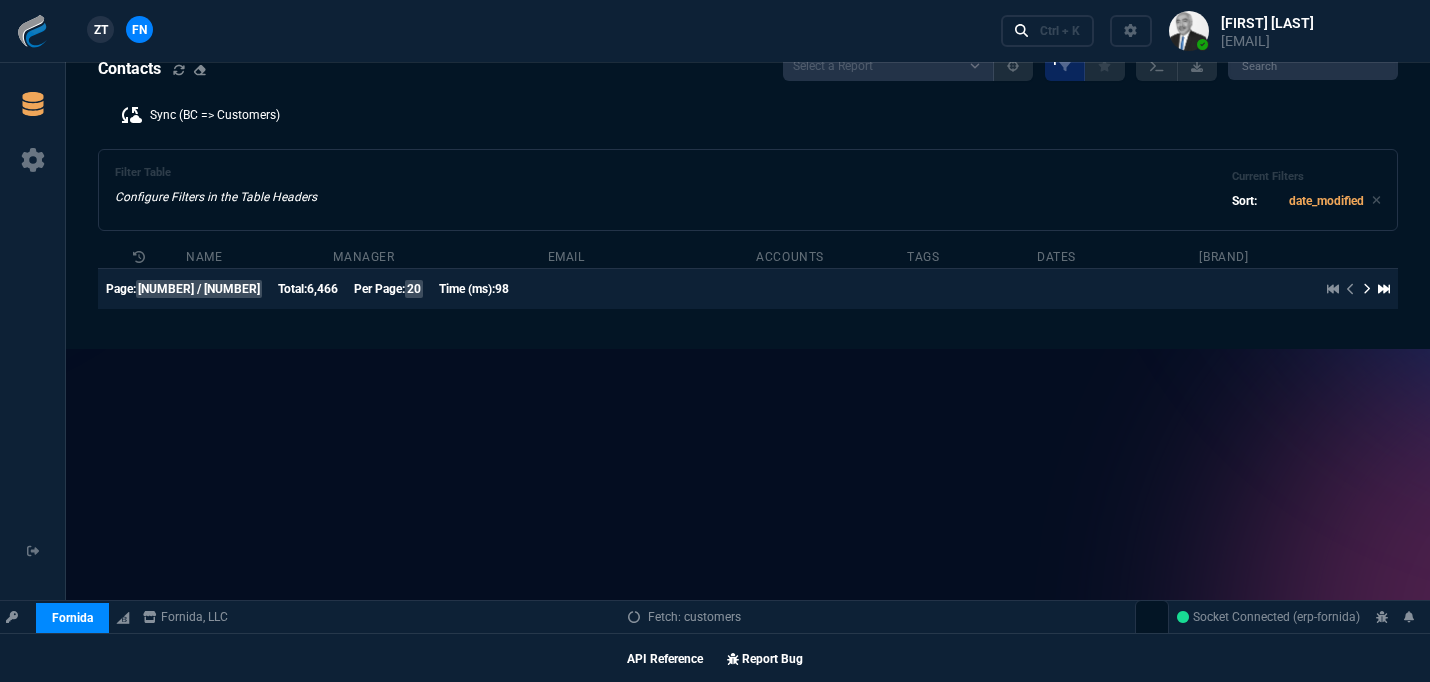 click at bounding box center [32, 31] 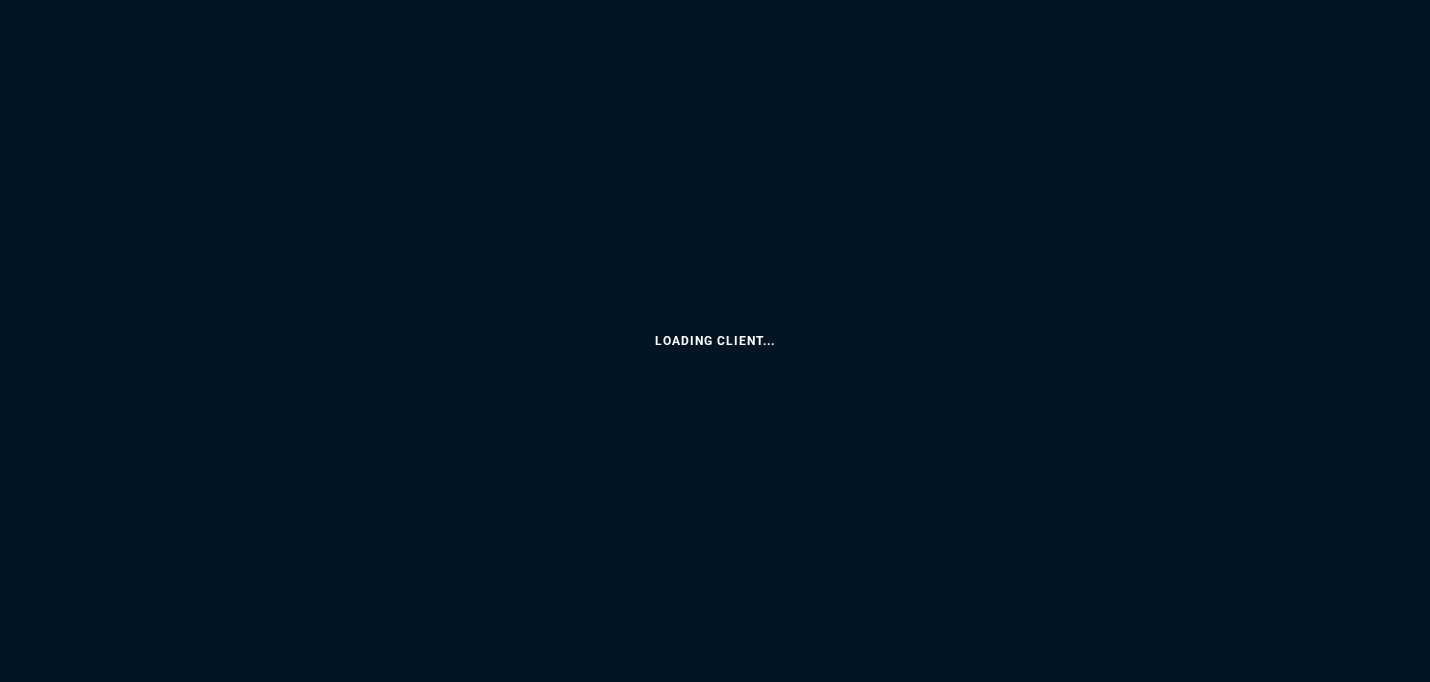 scroll, scrollTop: 0, scrollLeft: 0, axis: both 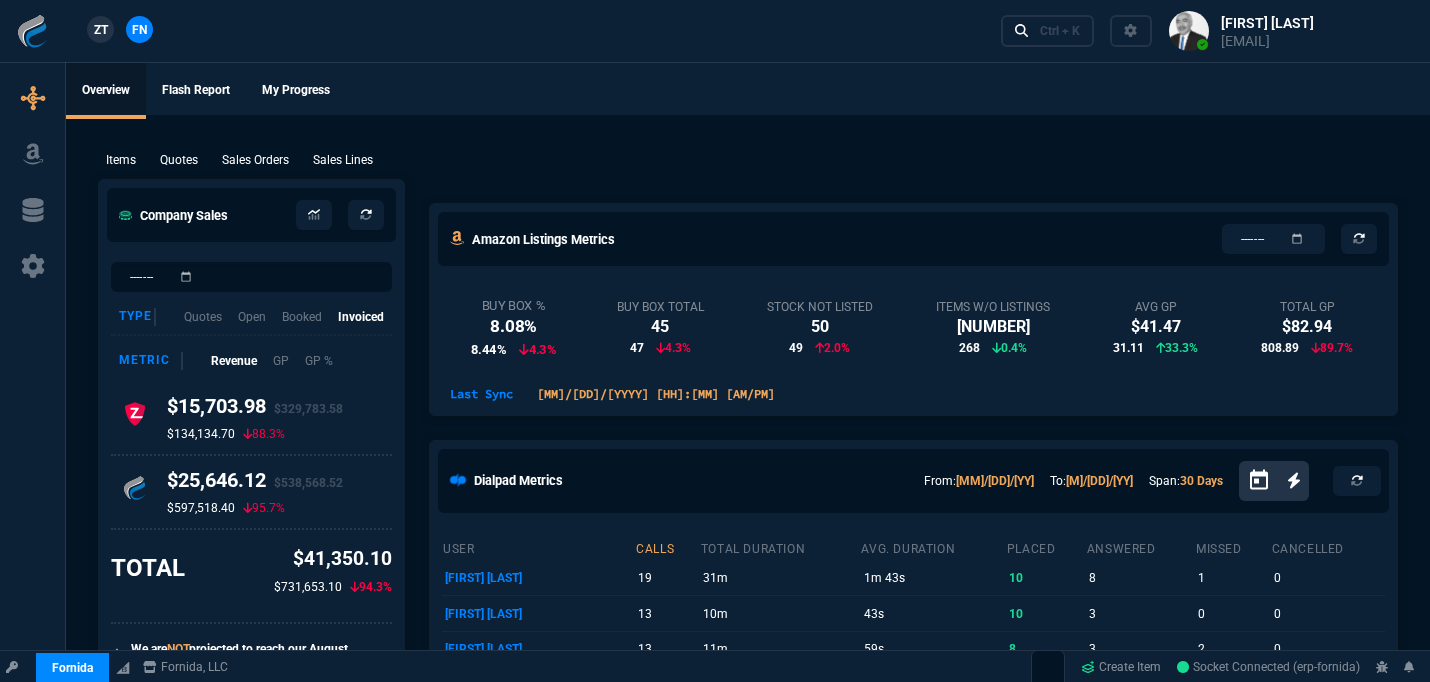 click on "8.08%" 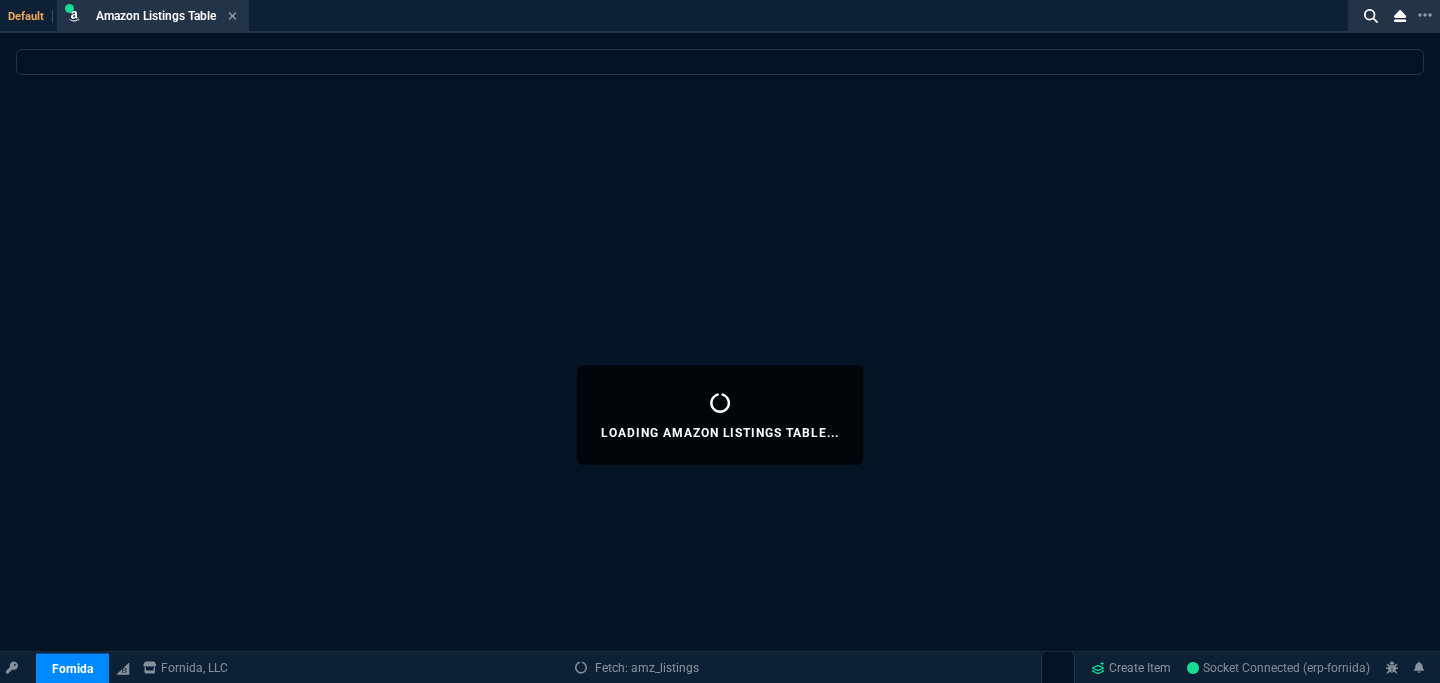 select 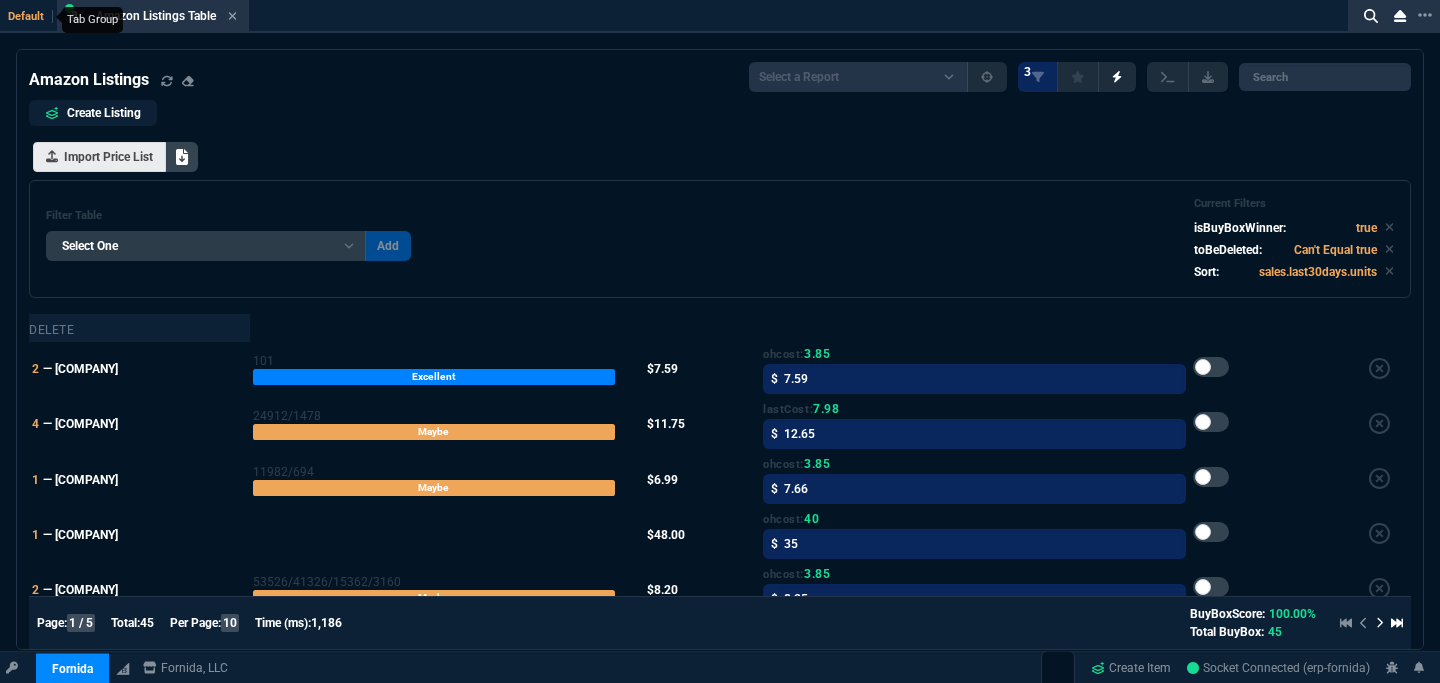 click on "Default" at bounding box center [30, 16] 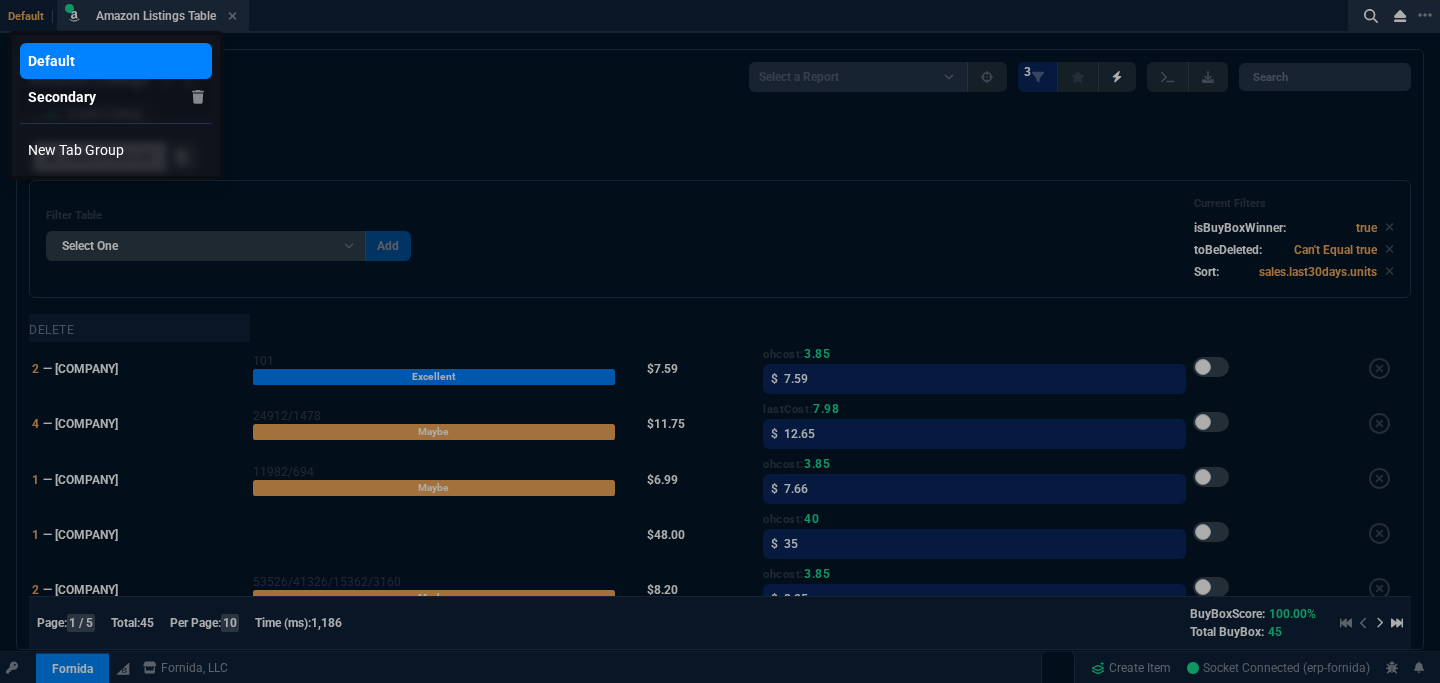 click on "Secondary" at bounding box center (51, 61) 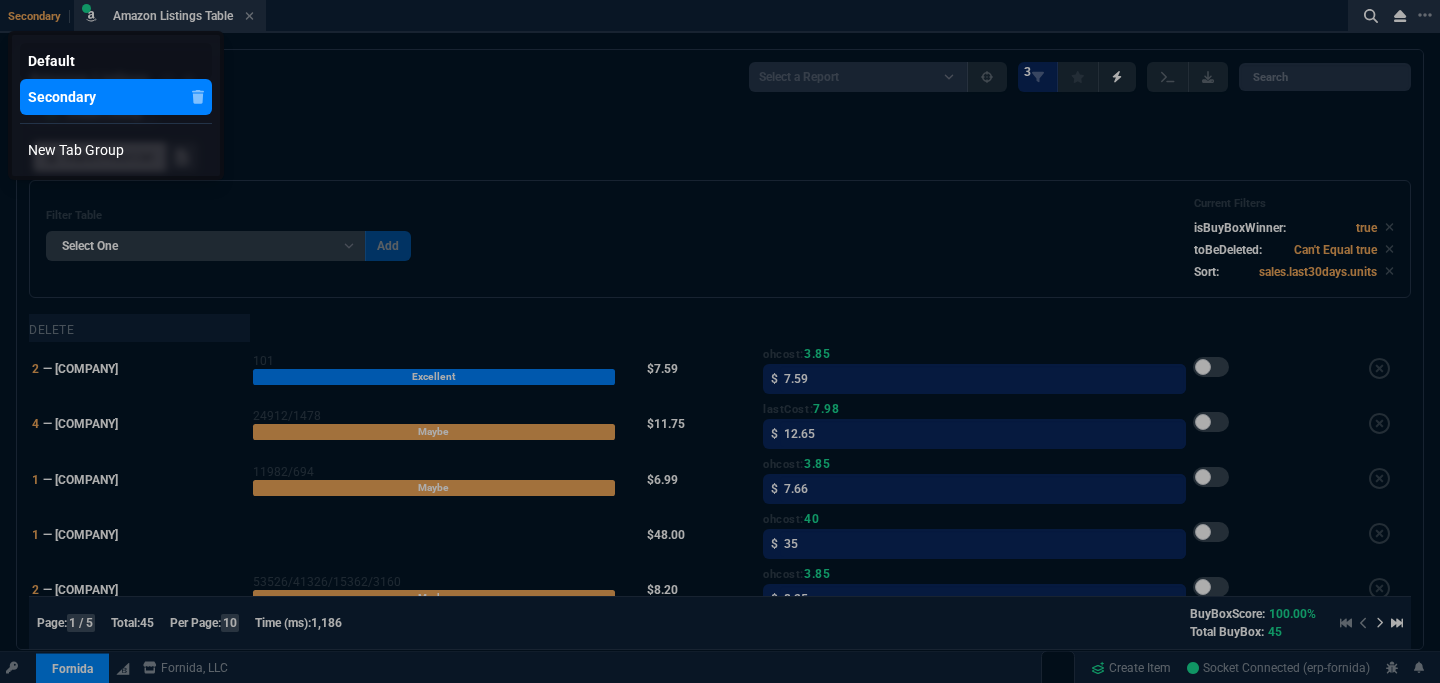 click on "Default" at bounding box center [51, 61] 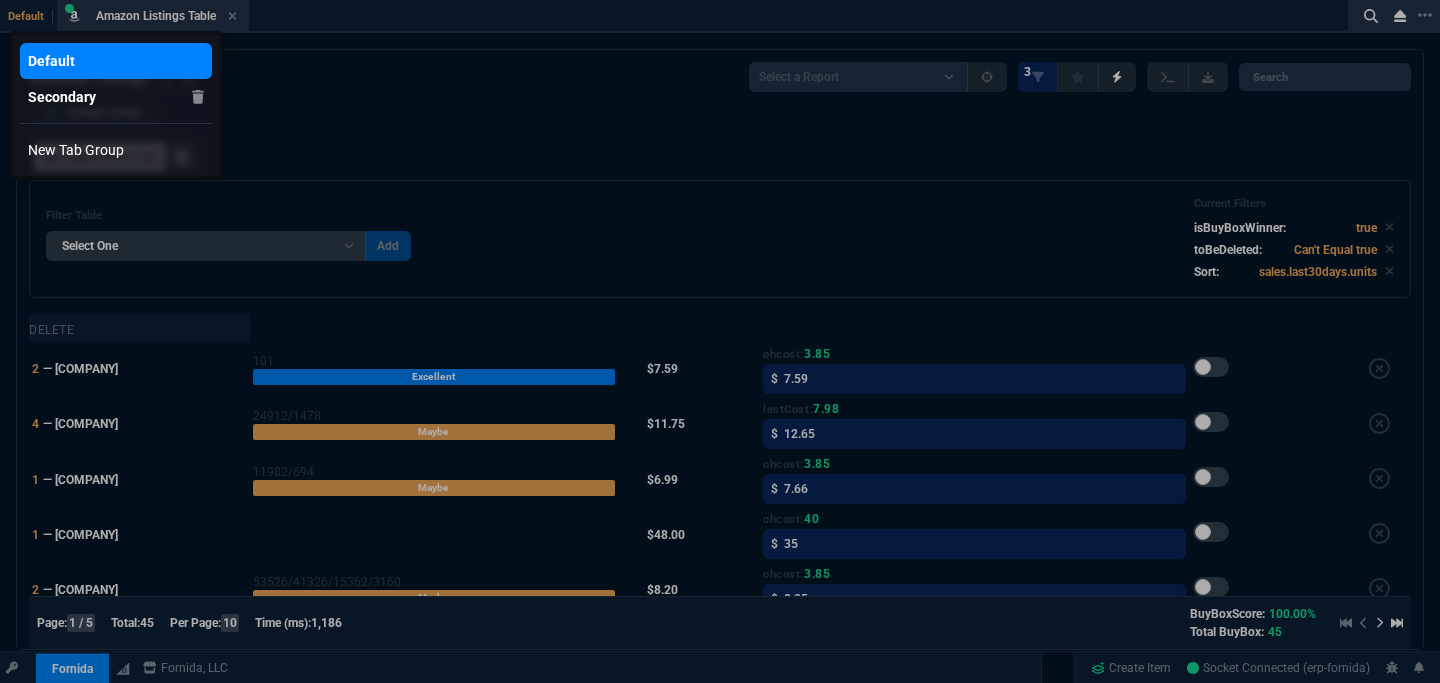 click at bounding box center (720, 341) 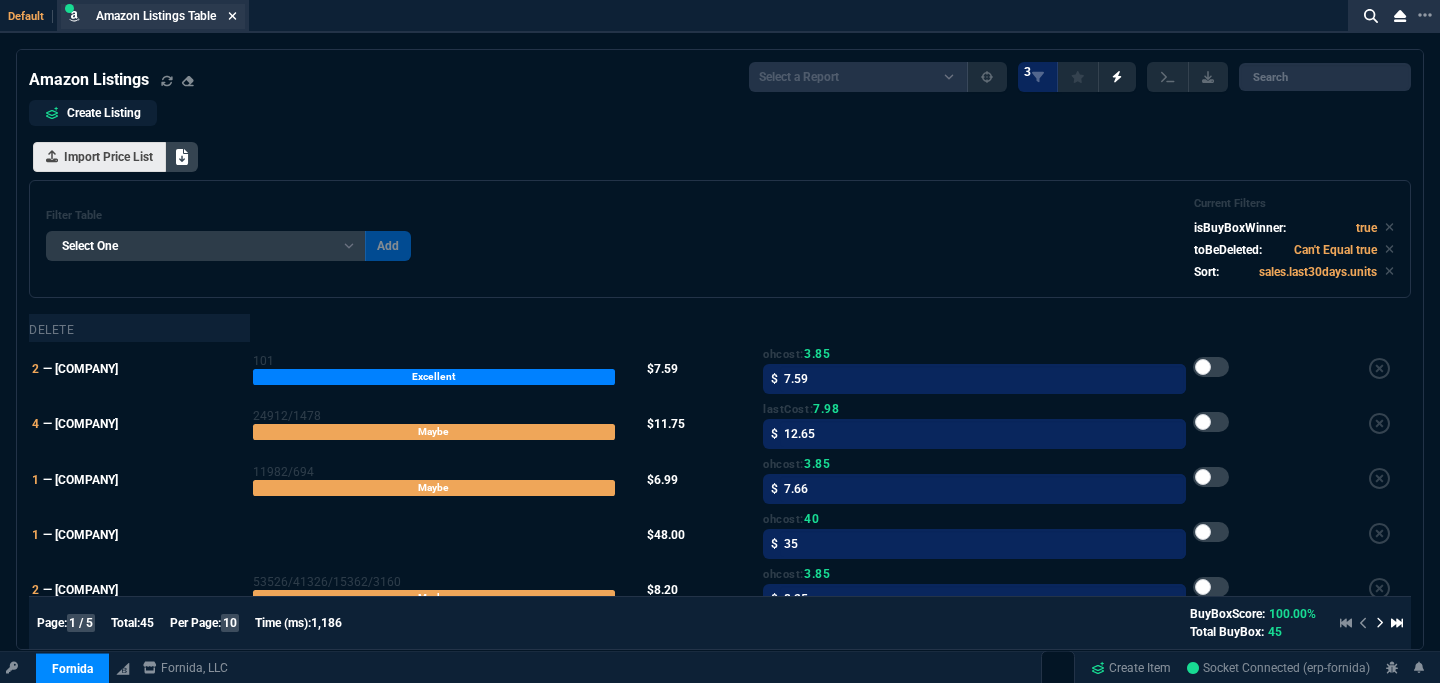 click 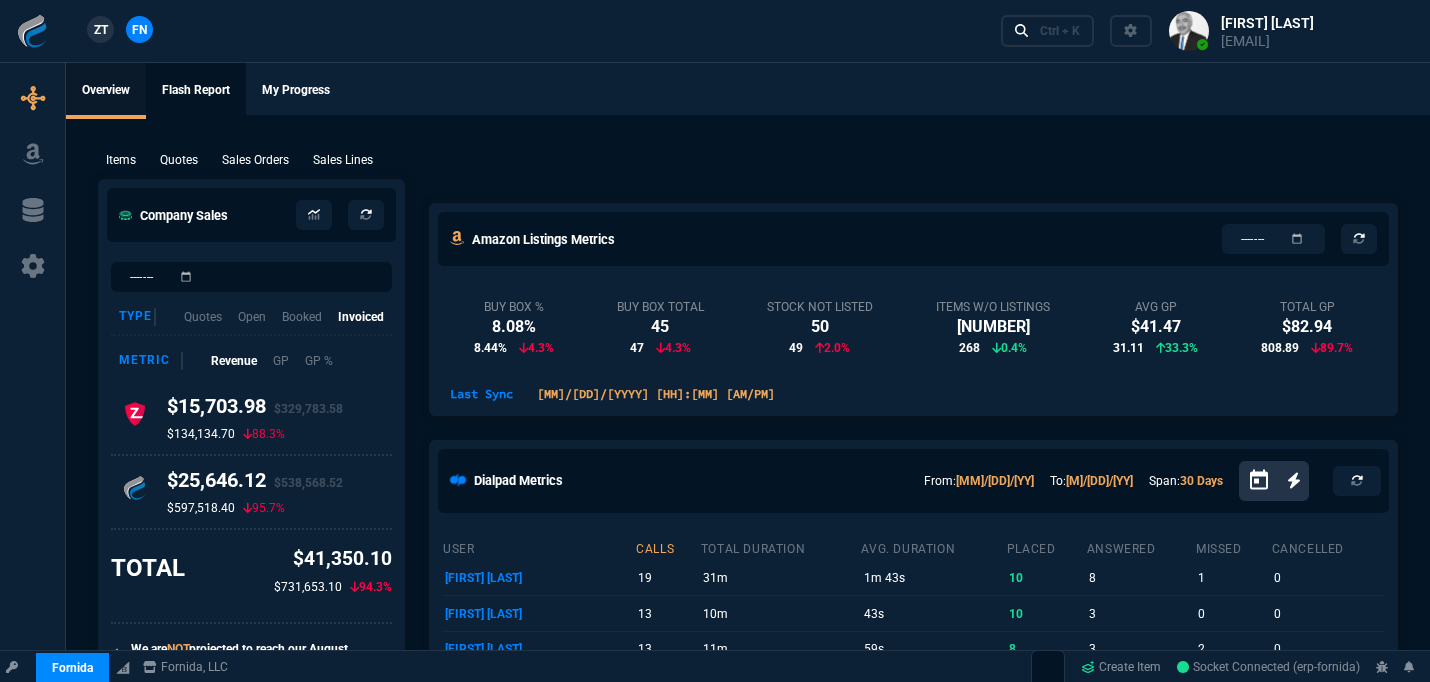 click on "Flash Report" 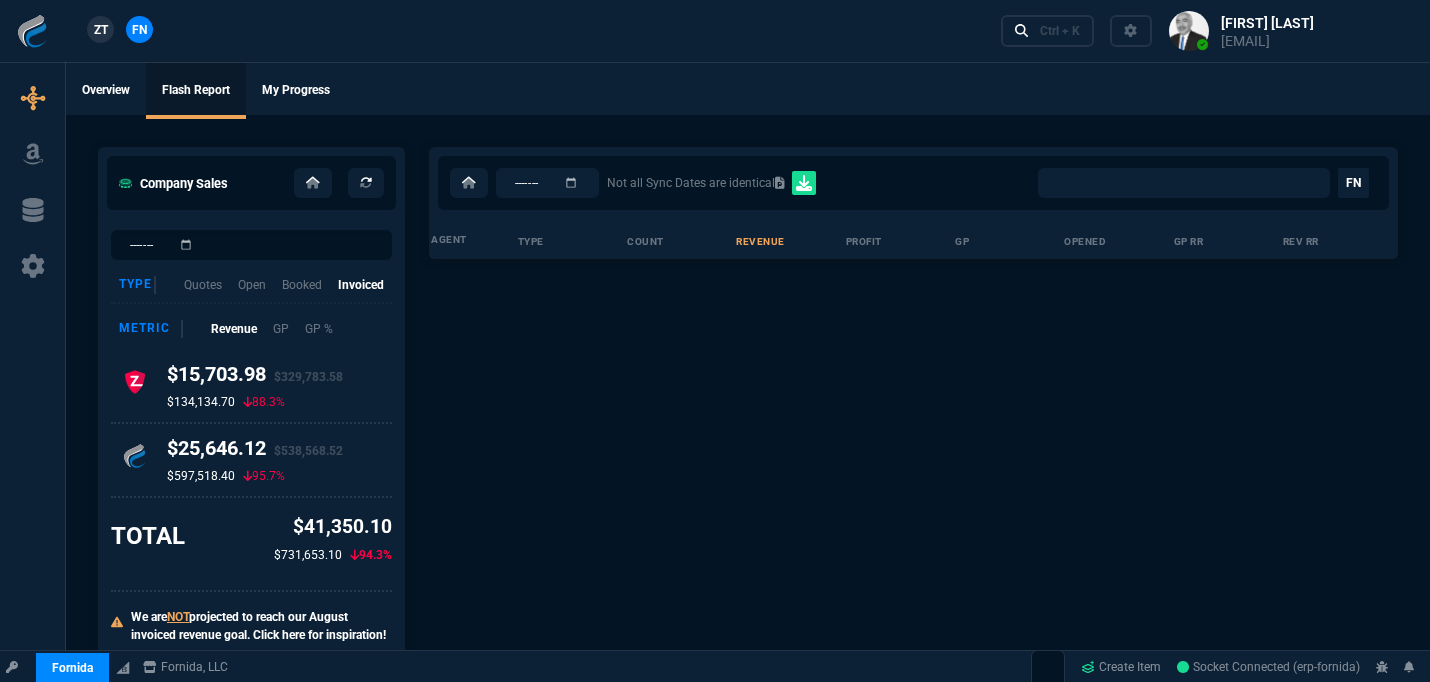 select on "0:" 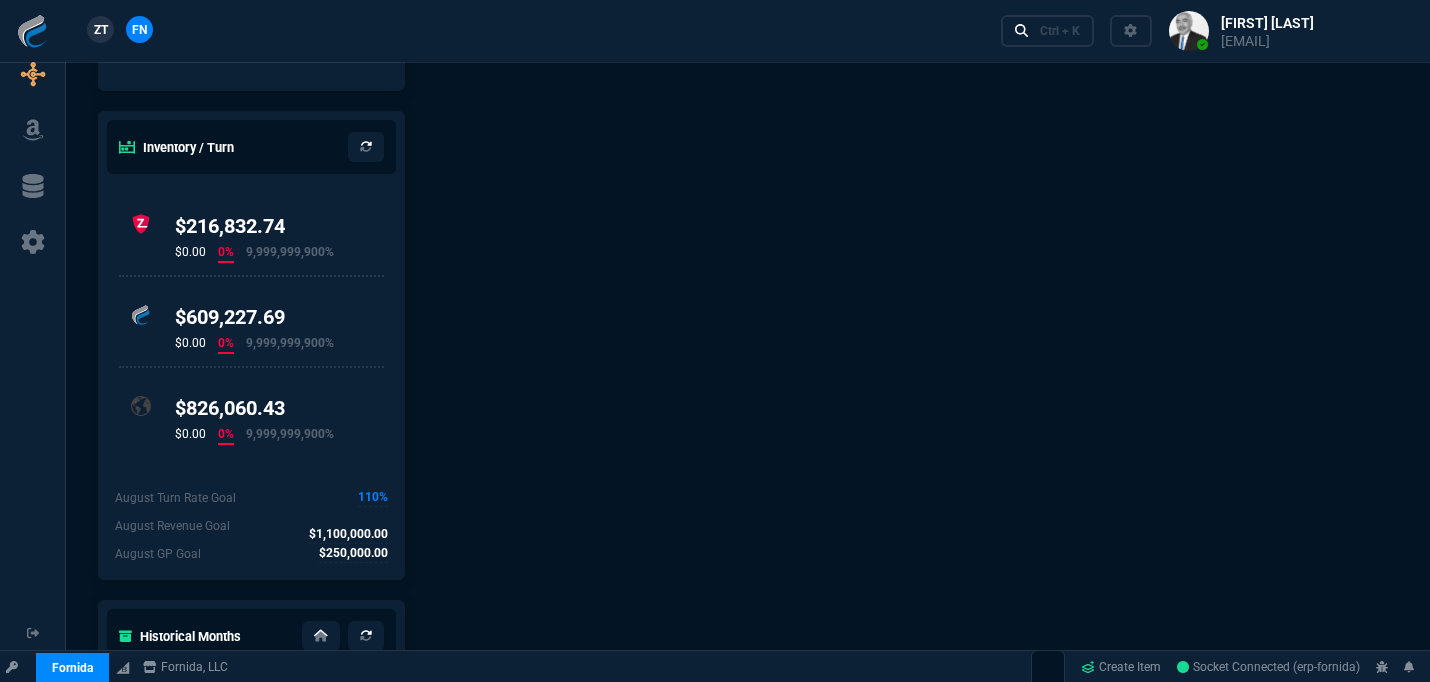 scroll, scrollTop: 960, scrollLeft: 0, axis: vertical 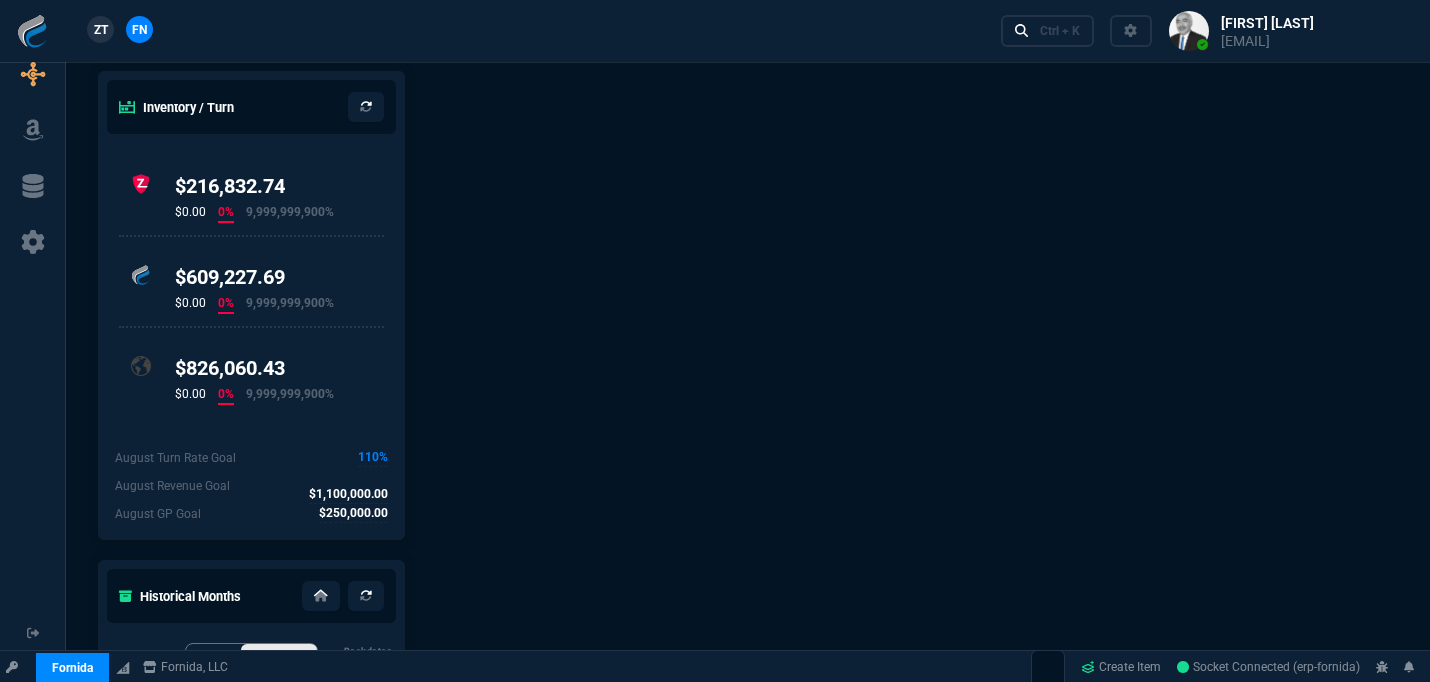 click at bounding box center [1279, 31] 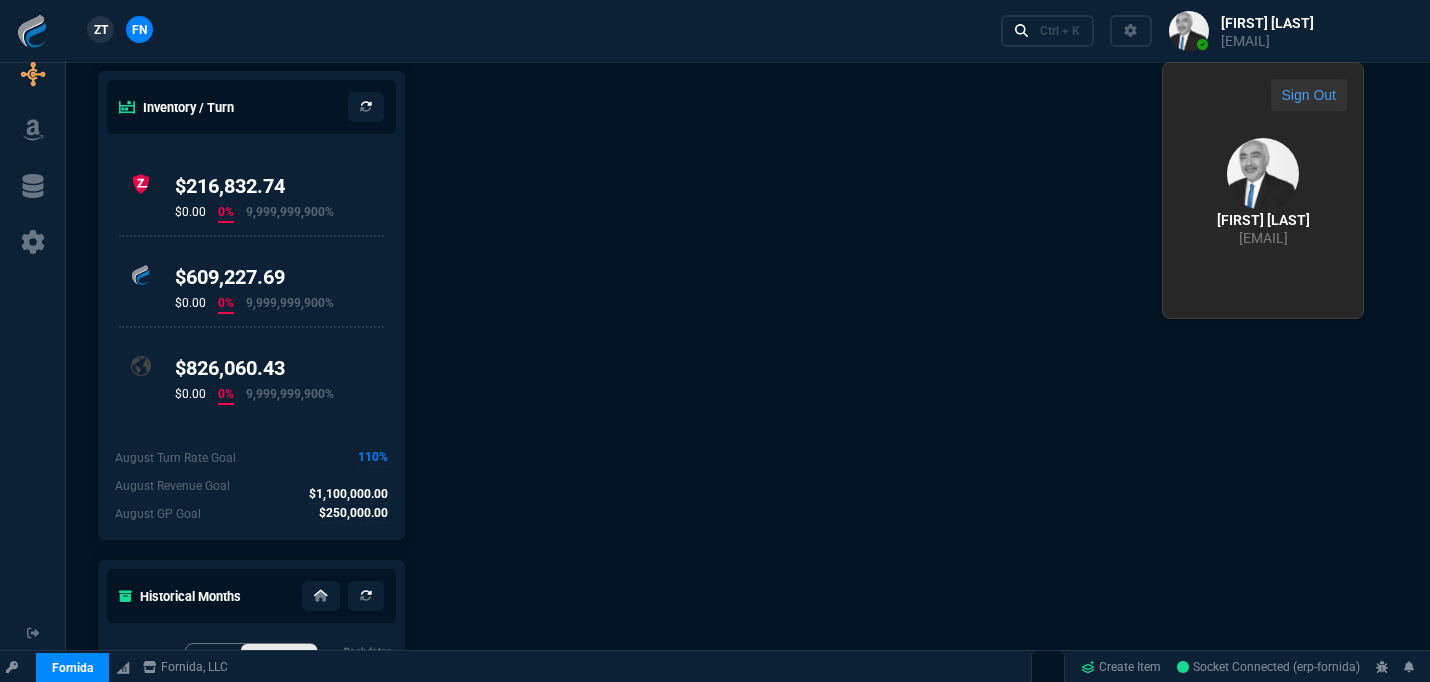click on "Sign Out" at bounding box center (1309, 95) 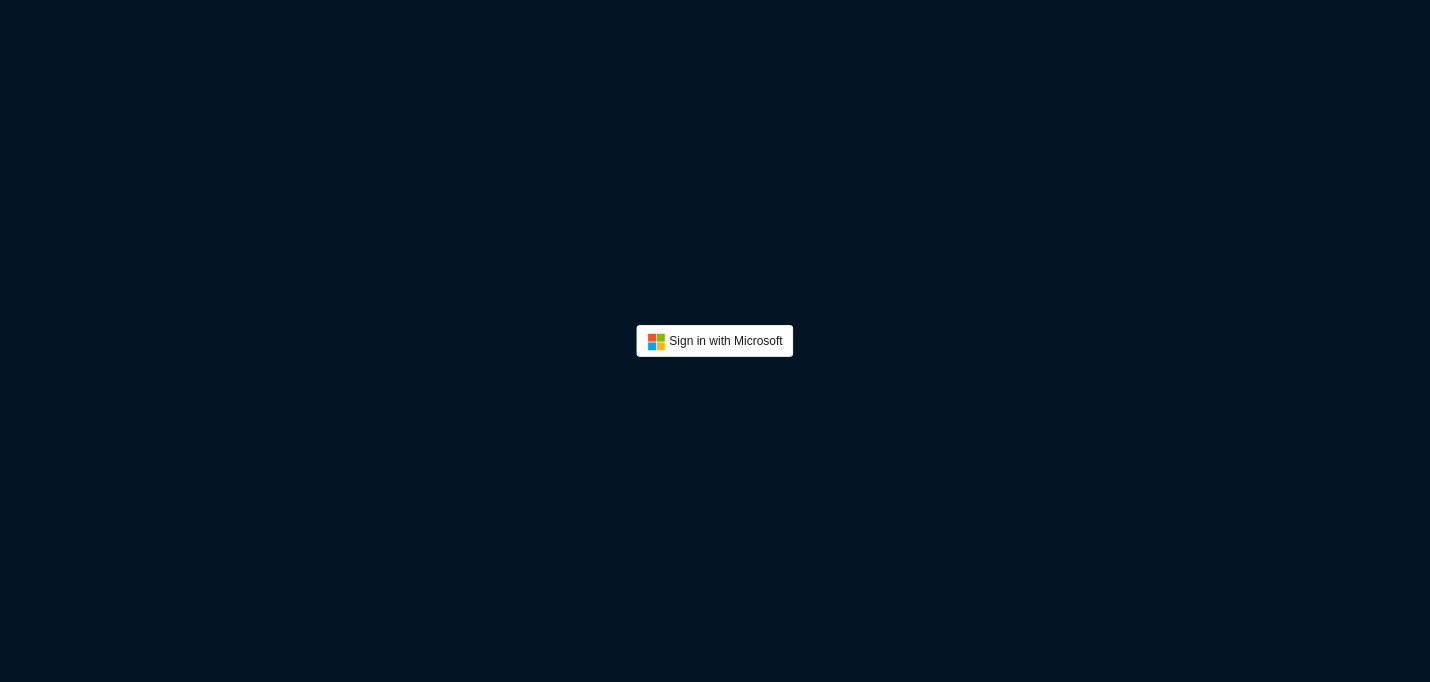scroll, scrollTop: 1, scrollLeft: 0, axis: vertical 